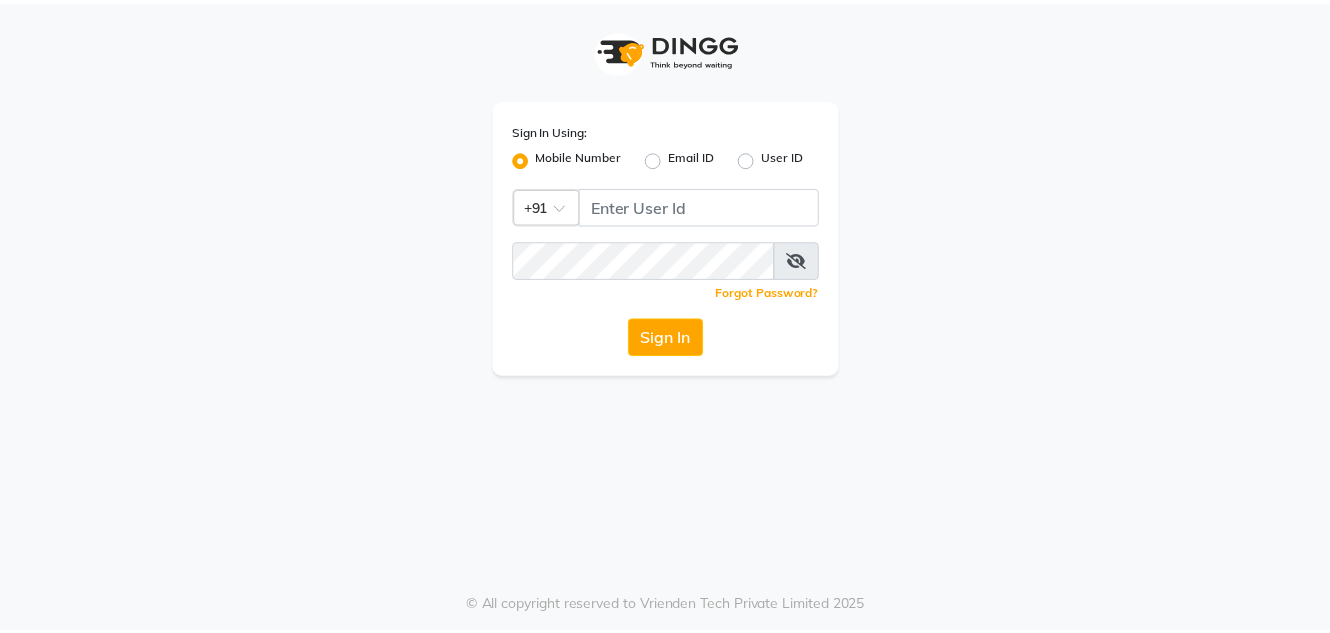 scroll, scrollTop: 0, scrollLeft: 0, axis: both 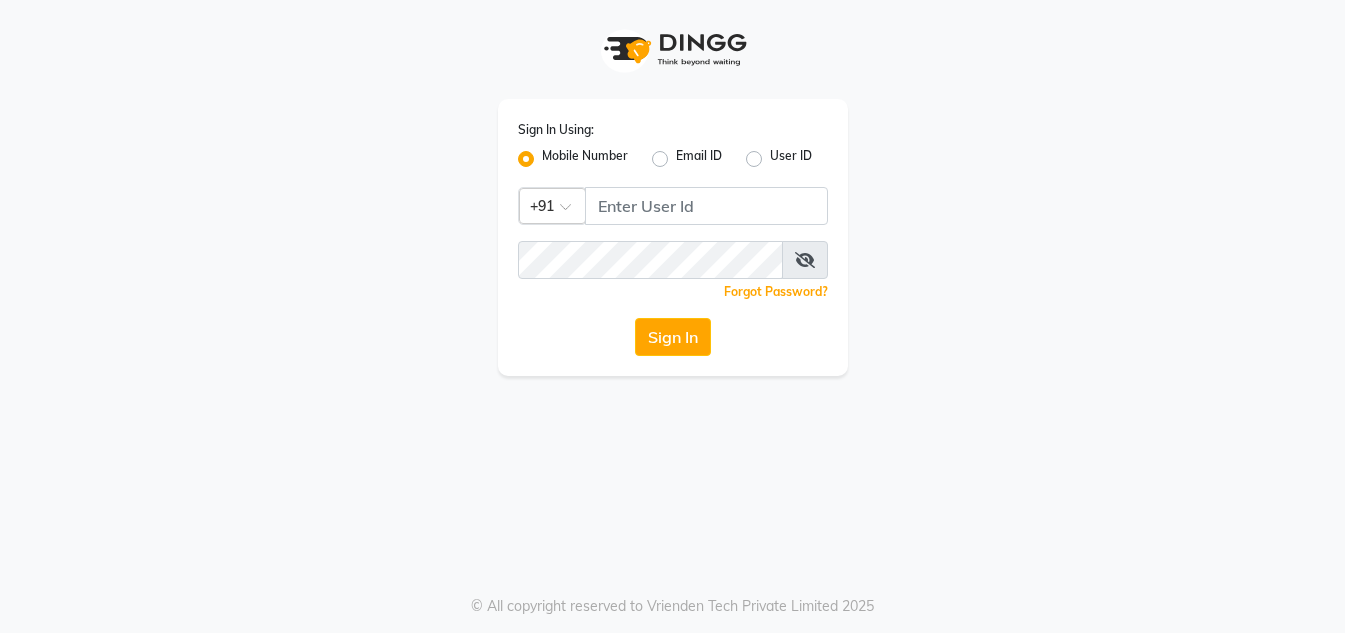 click 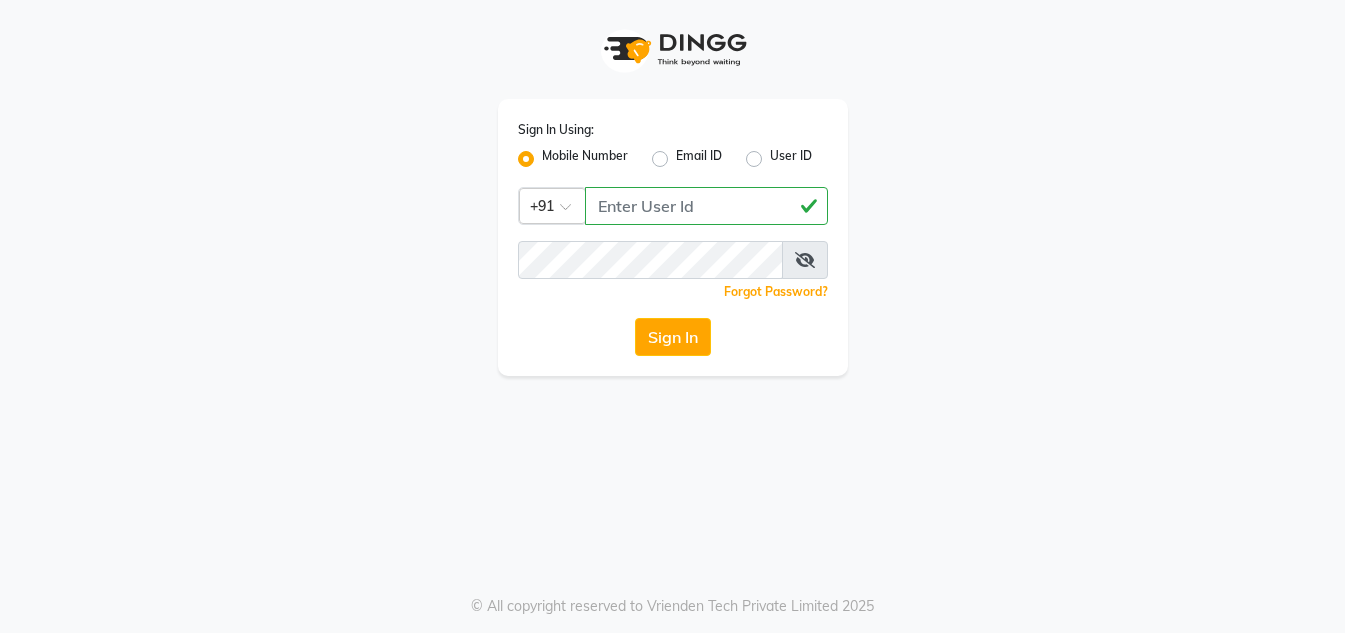 type on "9222631384" 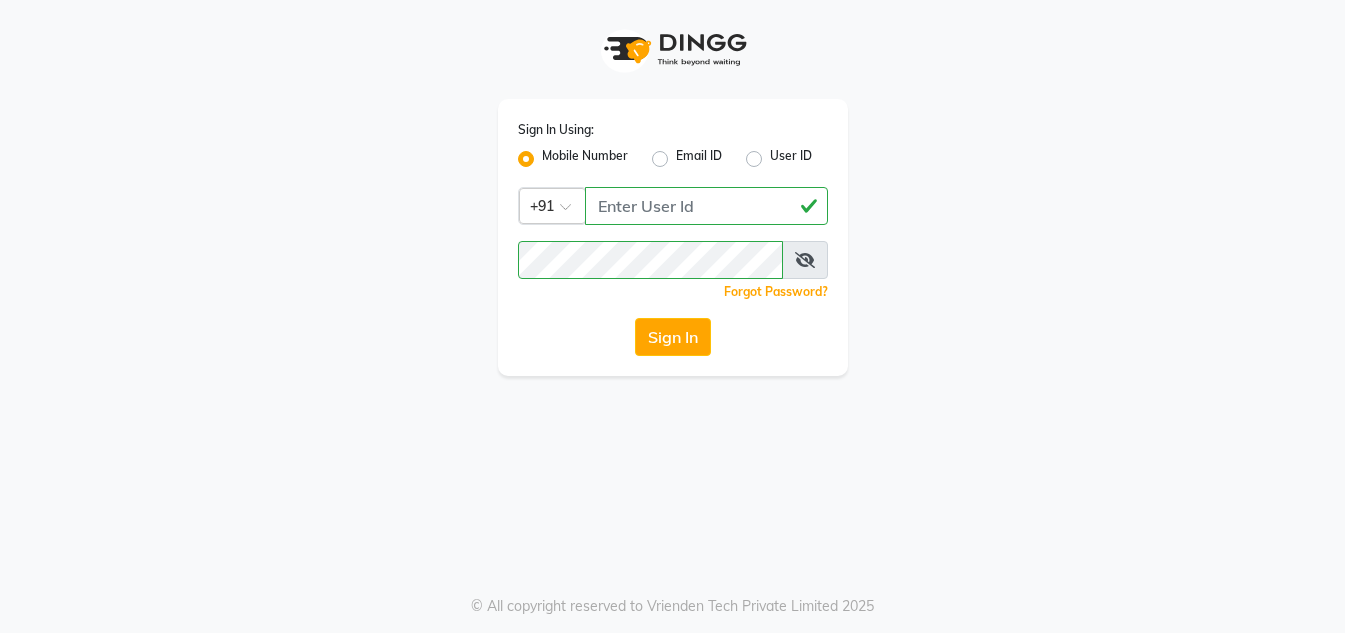 click at bounding box center (805, 260) 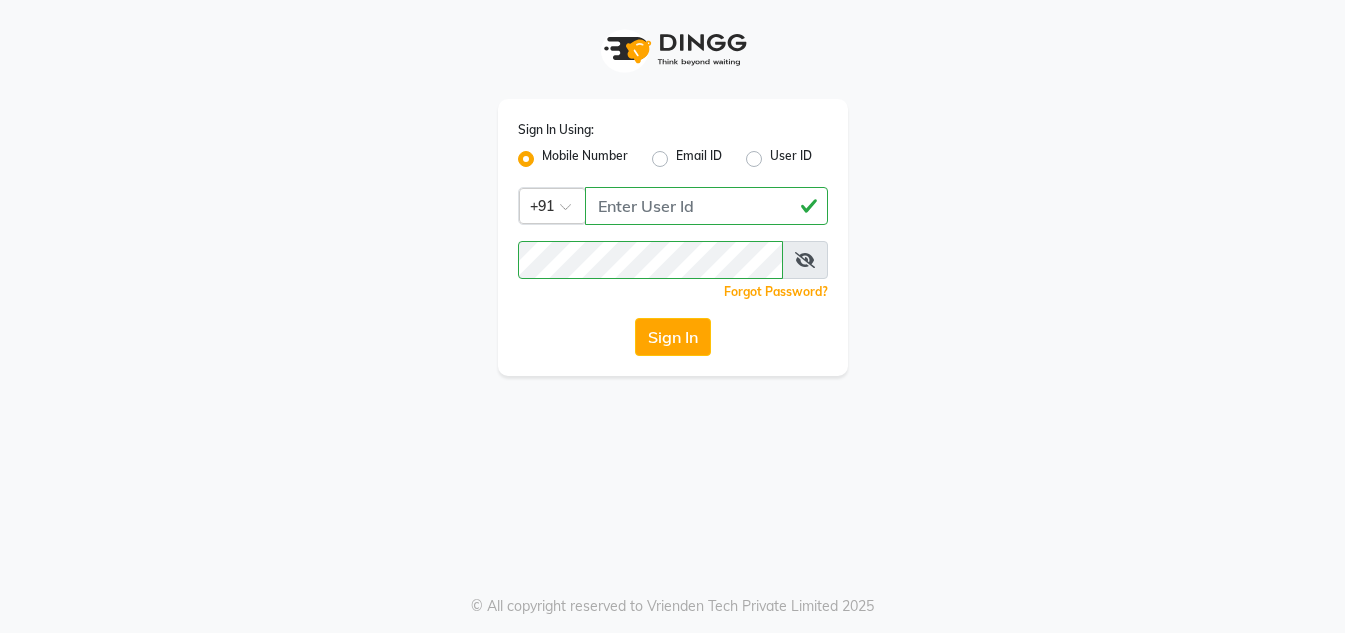 drag, startPoint x: 802, startPoint y: 261, endPoint x: 816, endPoint y: 257, distance: 14.56022 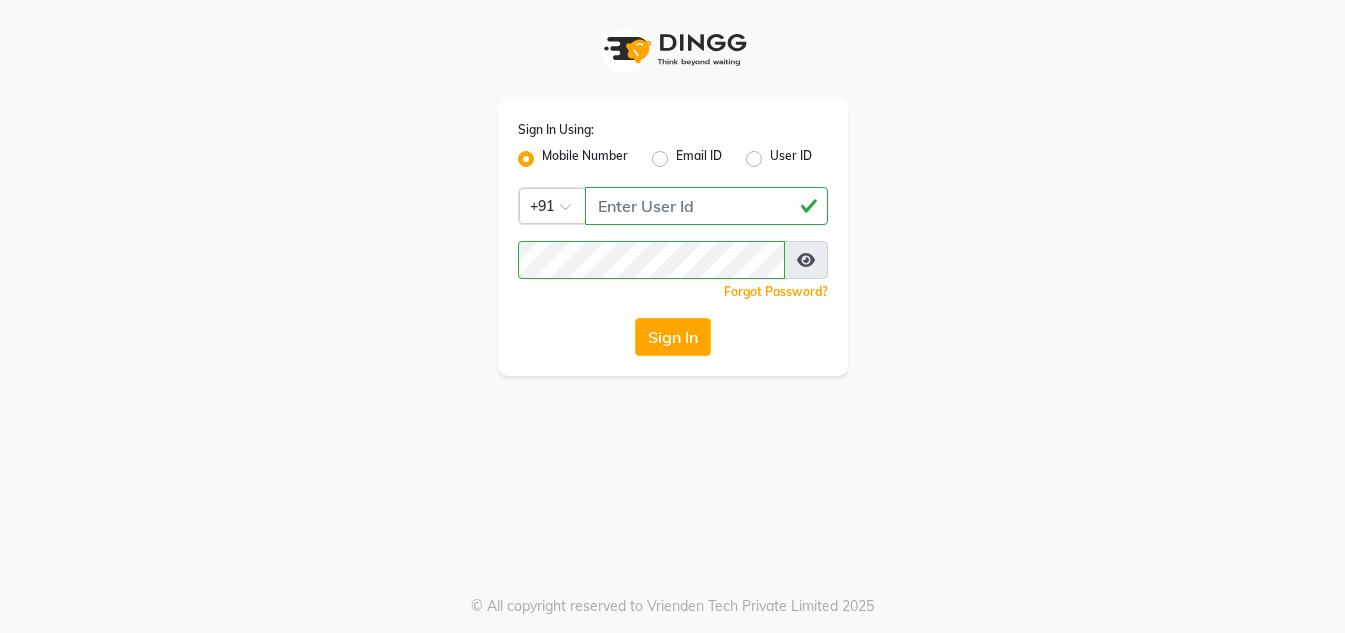 click on "Sign In" 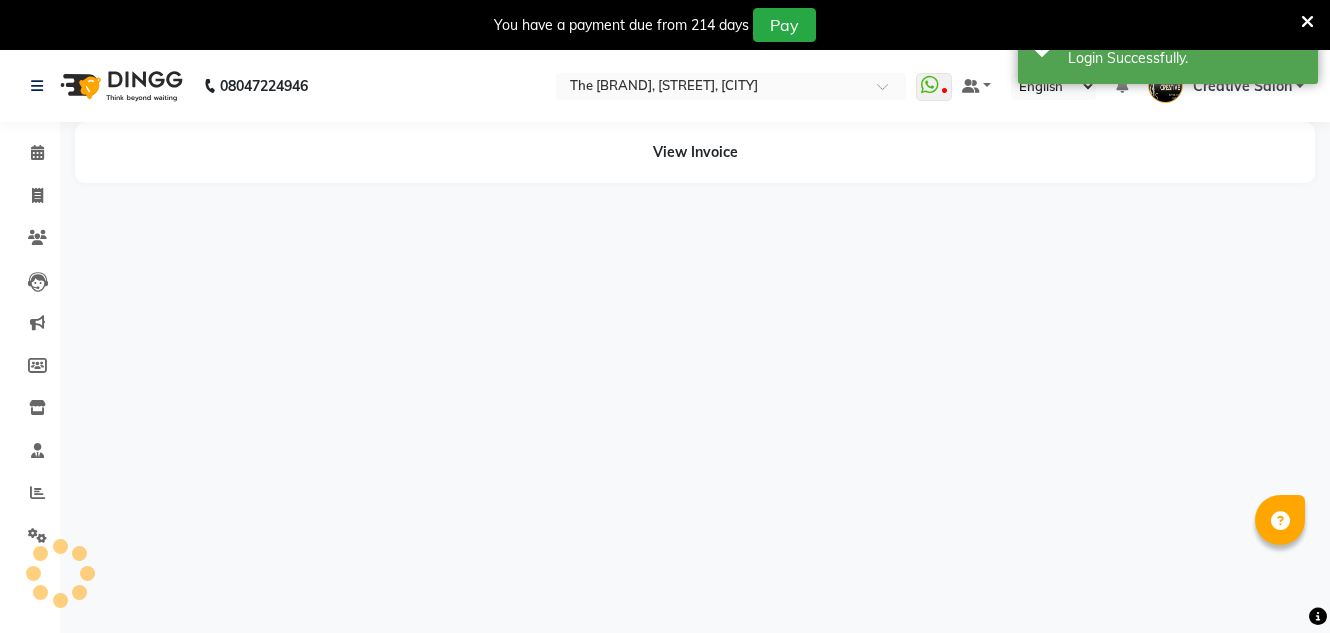 select on "en" 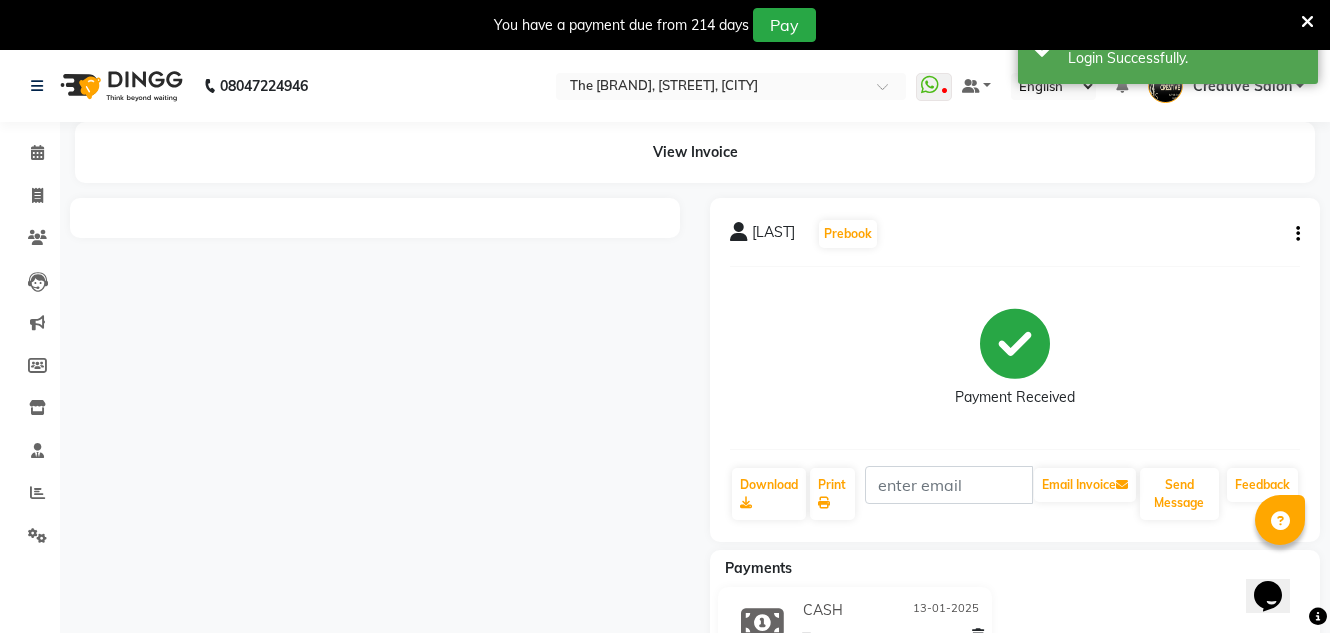 scroll, scrollTop: 0, scrollLeft: 0, axis: both 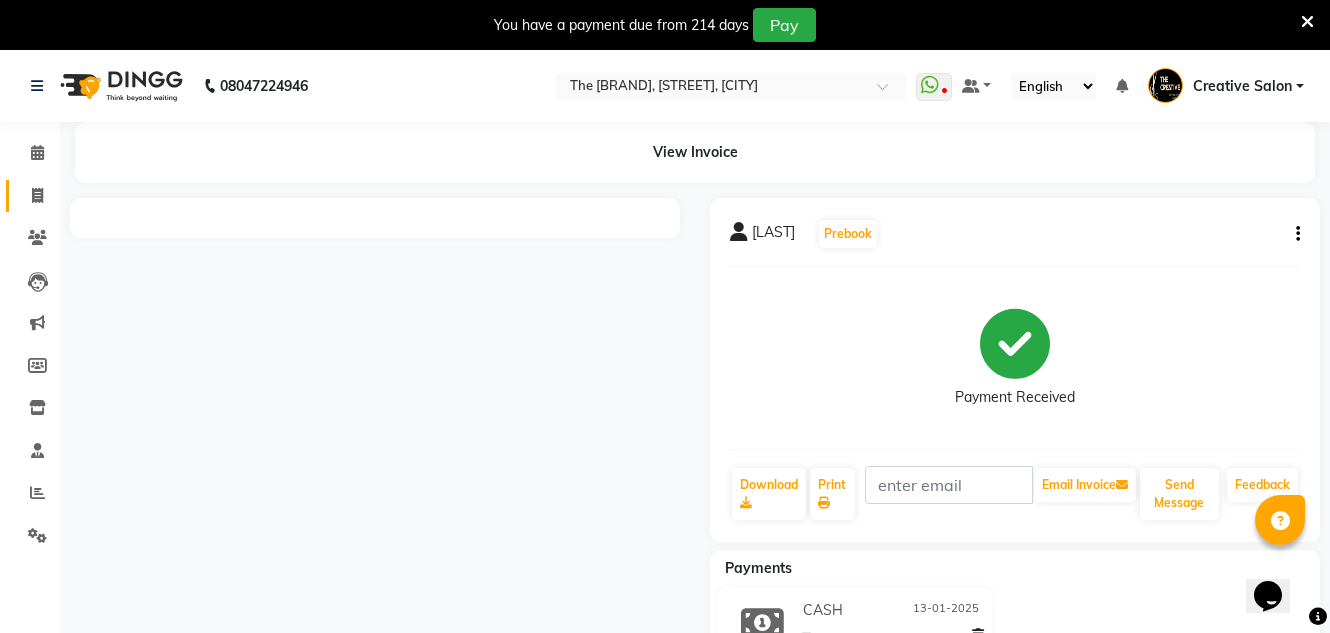 click 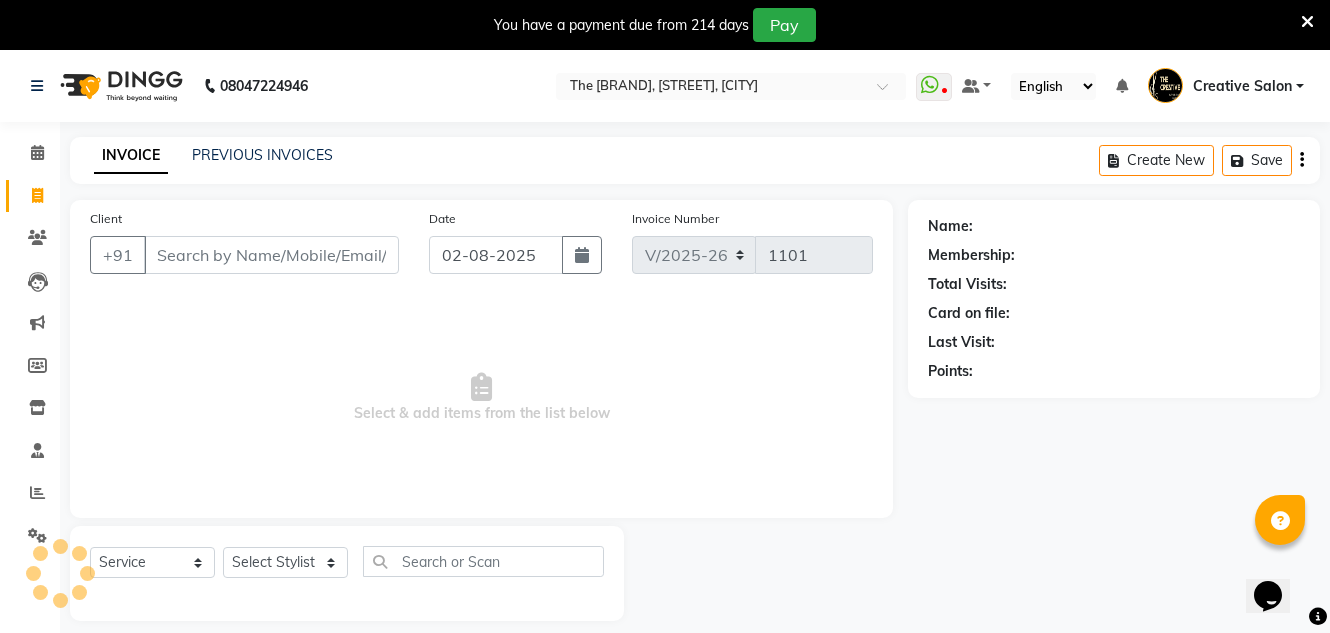 scroll, scrollTop: 50, scrollLeft: 0, axis: vertical 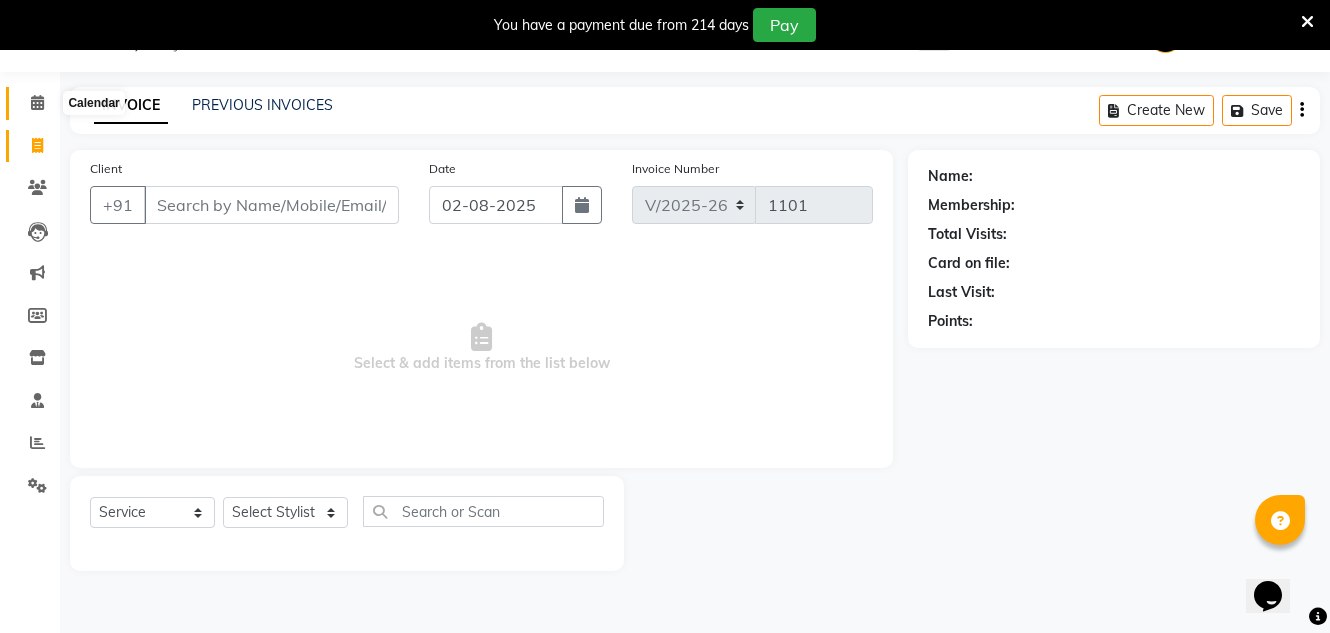 click 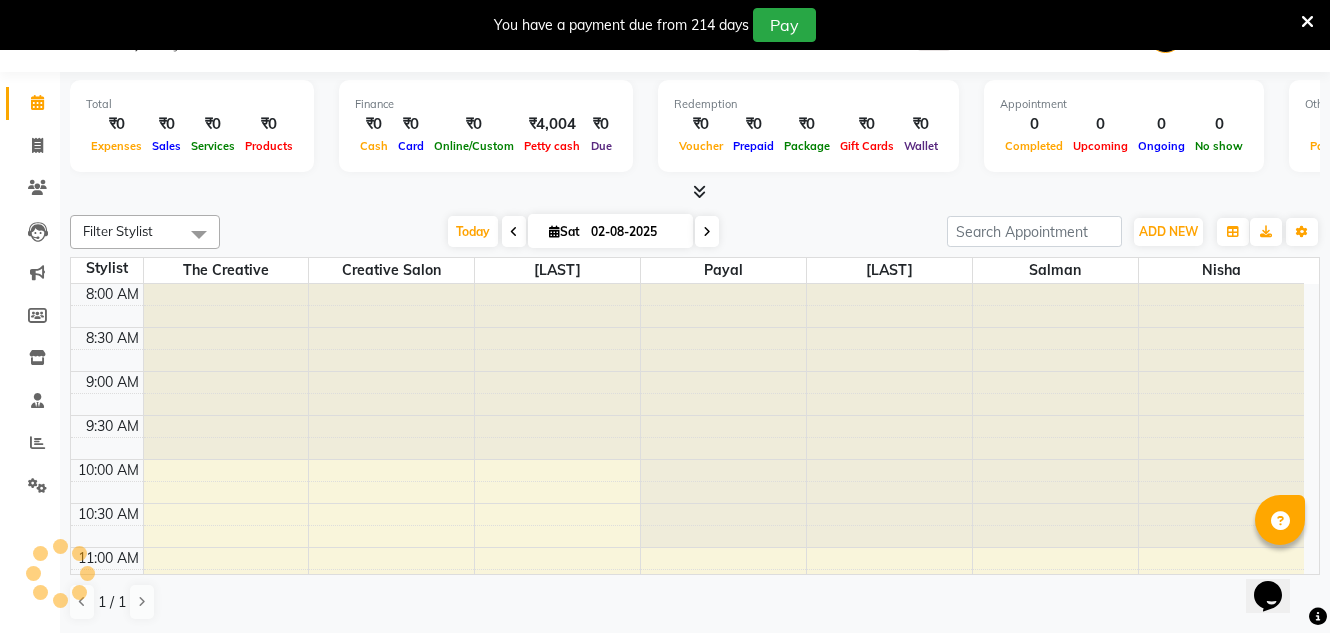 scroll, scrollTop: 0, scrollLeft: 0, axis: both 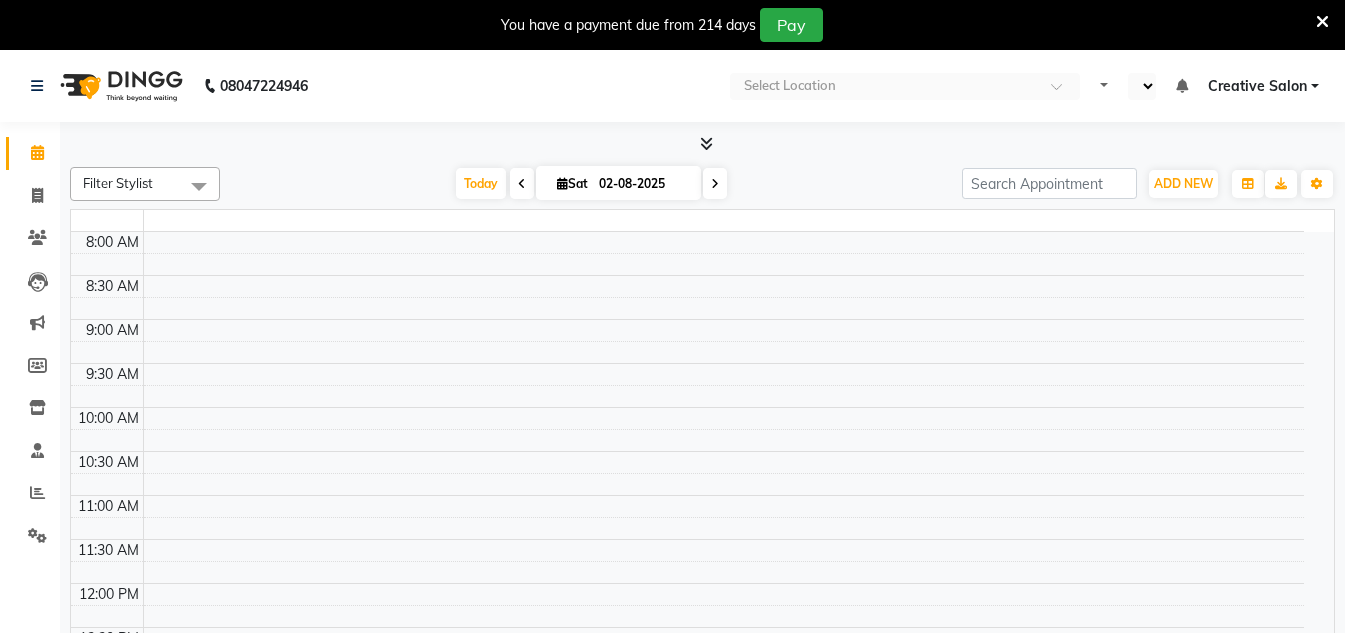 select on "en" 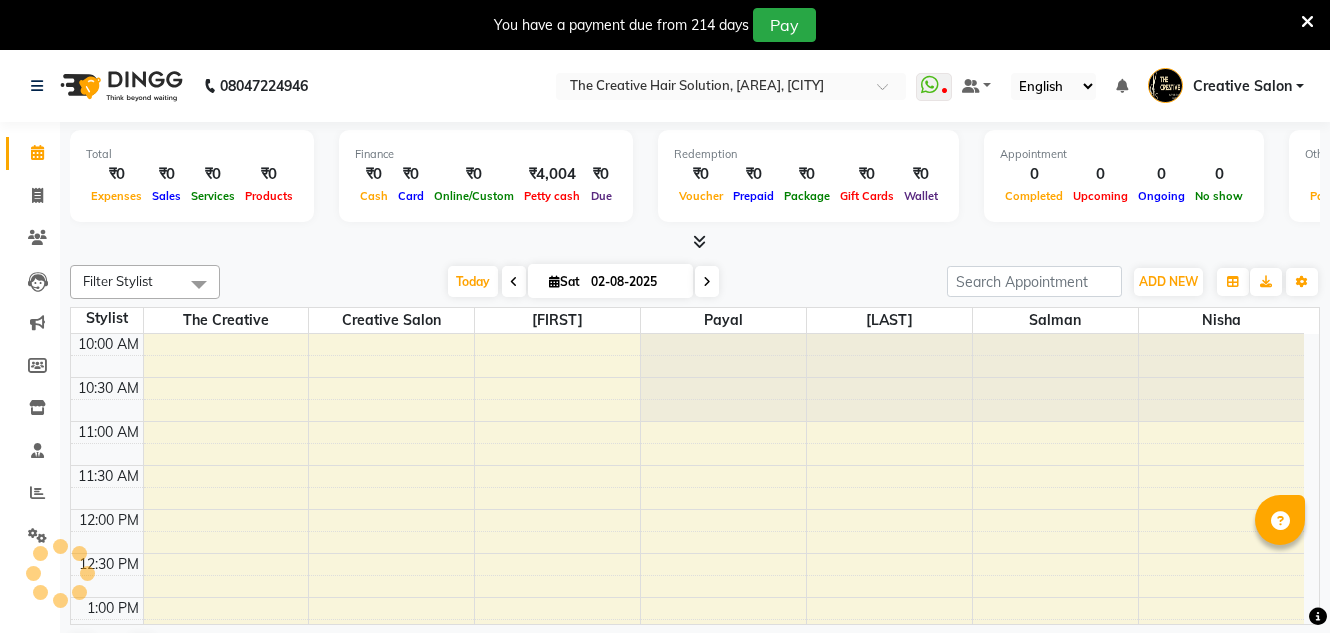 scroll, scrollTop: 0, scrollLeft: 0, axis: both 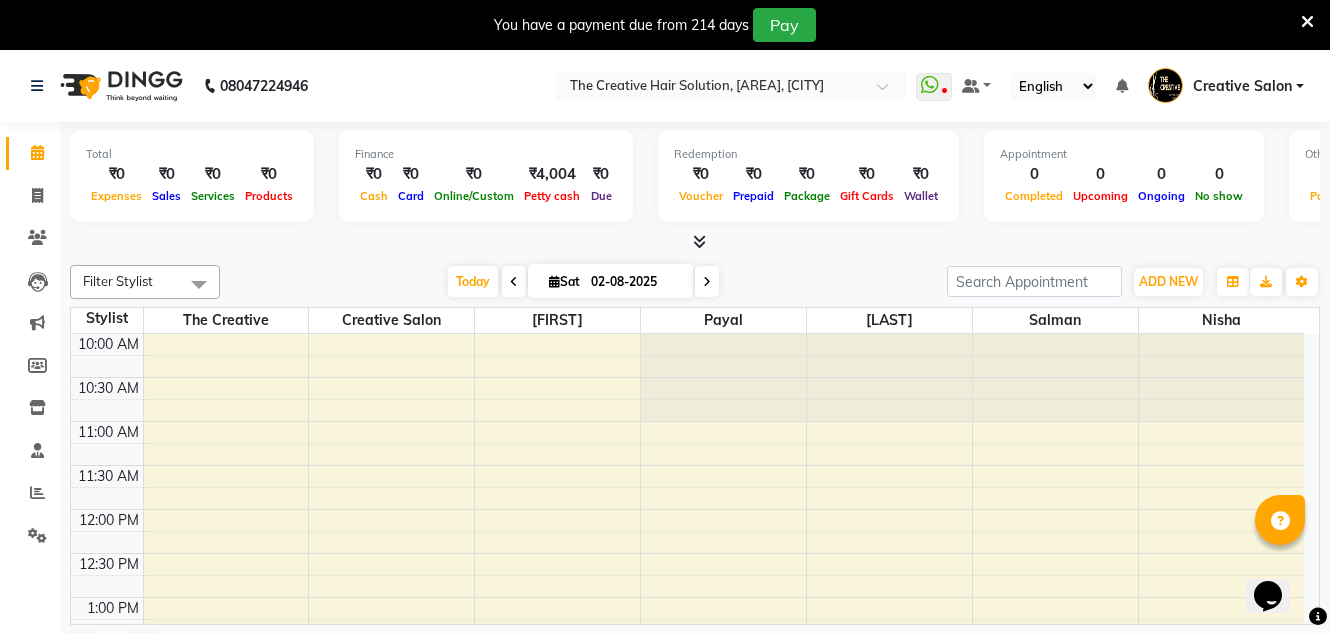 drag, startPoint x: 490, startPoint y: 199, endPoint x: 481, endPoint y: 182, distance: 19.235384 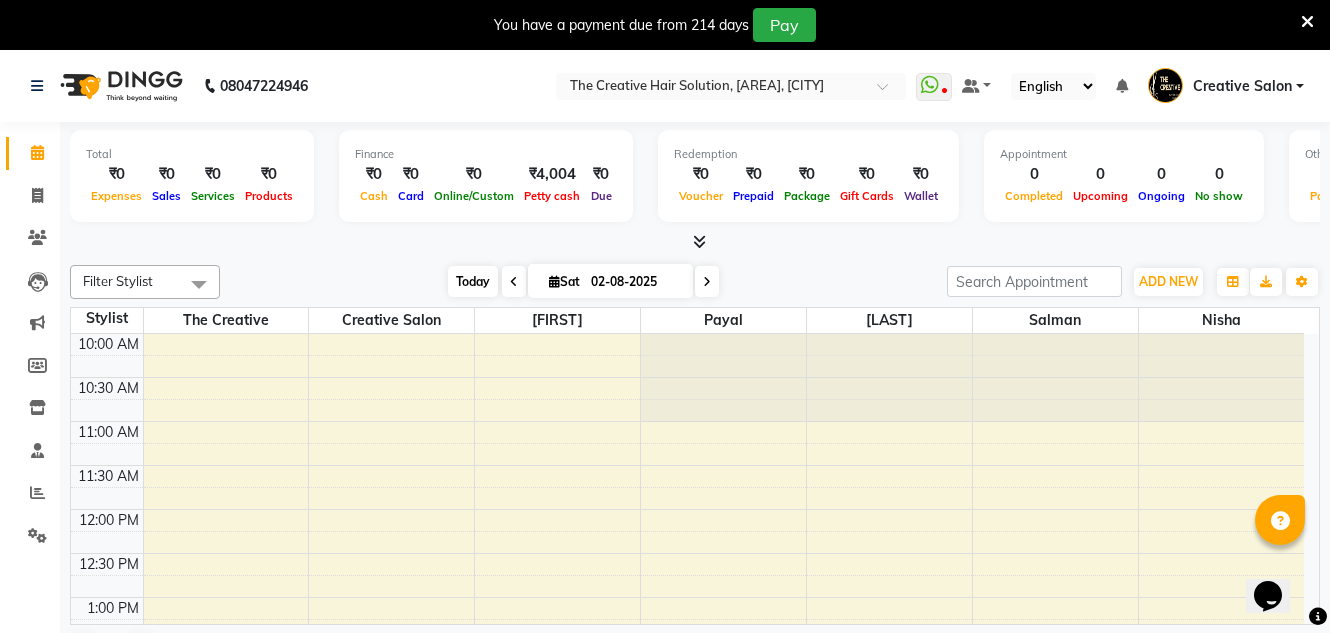 click on "Today" at bounding box center [473, 281] 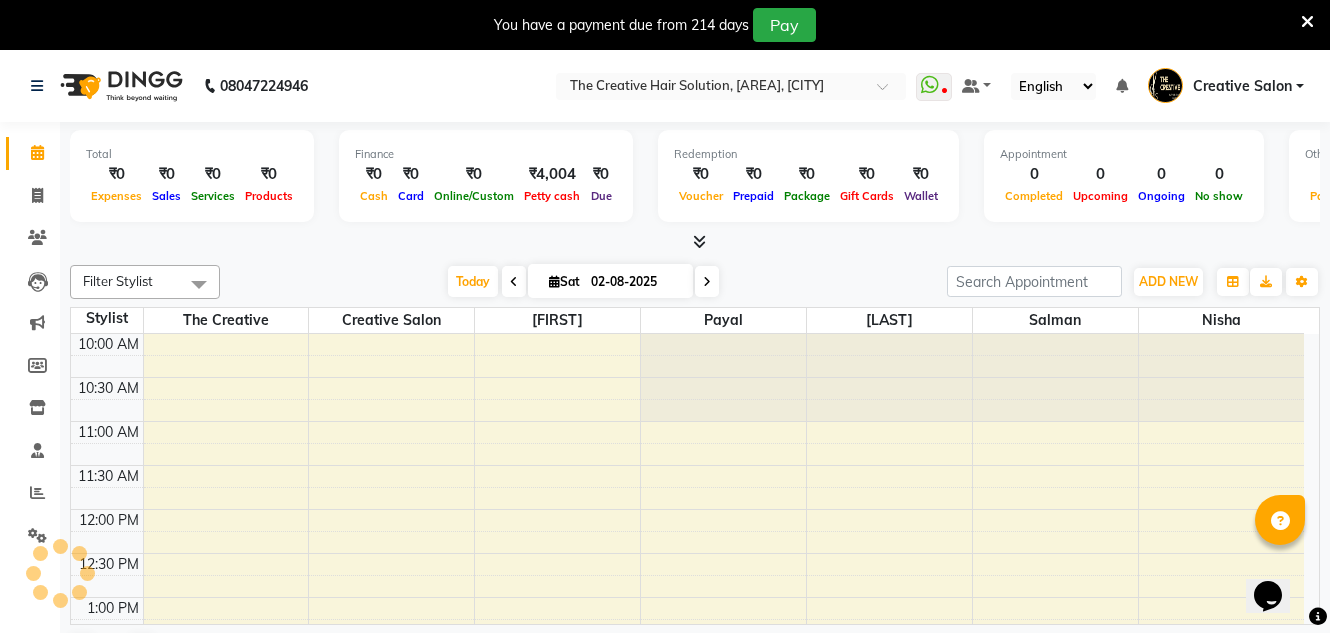 scroll, scrollTop: 529, scrollLeft: 0, axis: vertical 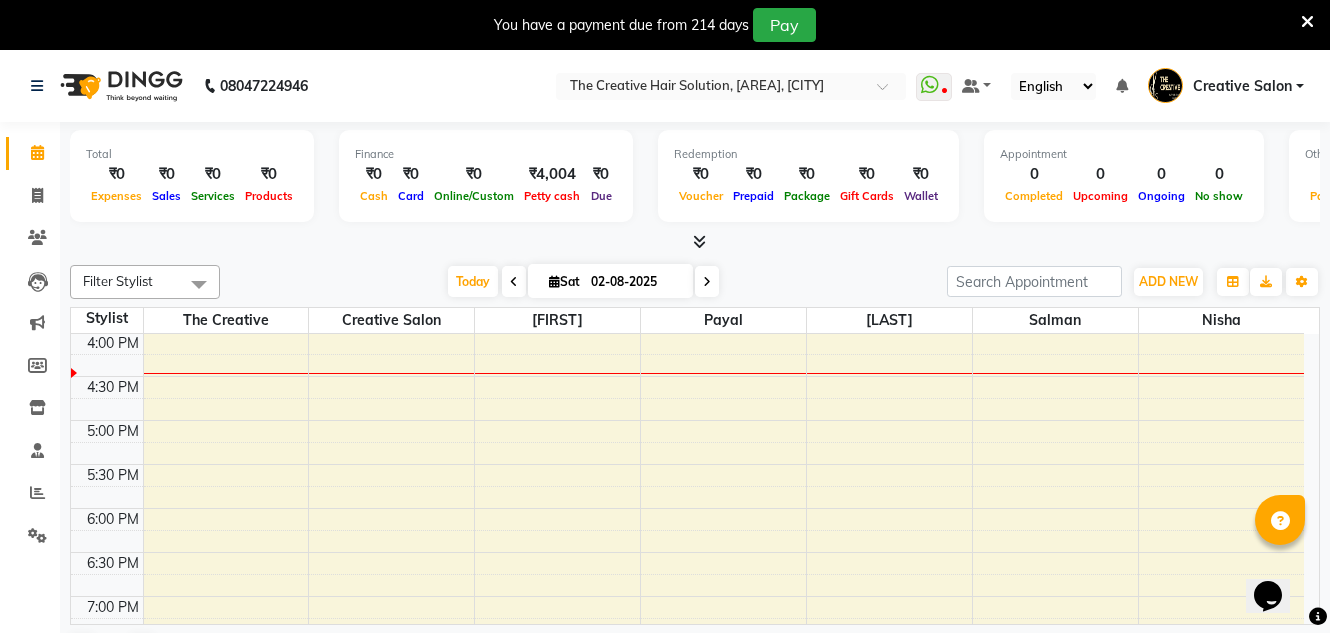click at bounding box center (514, 281) 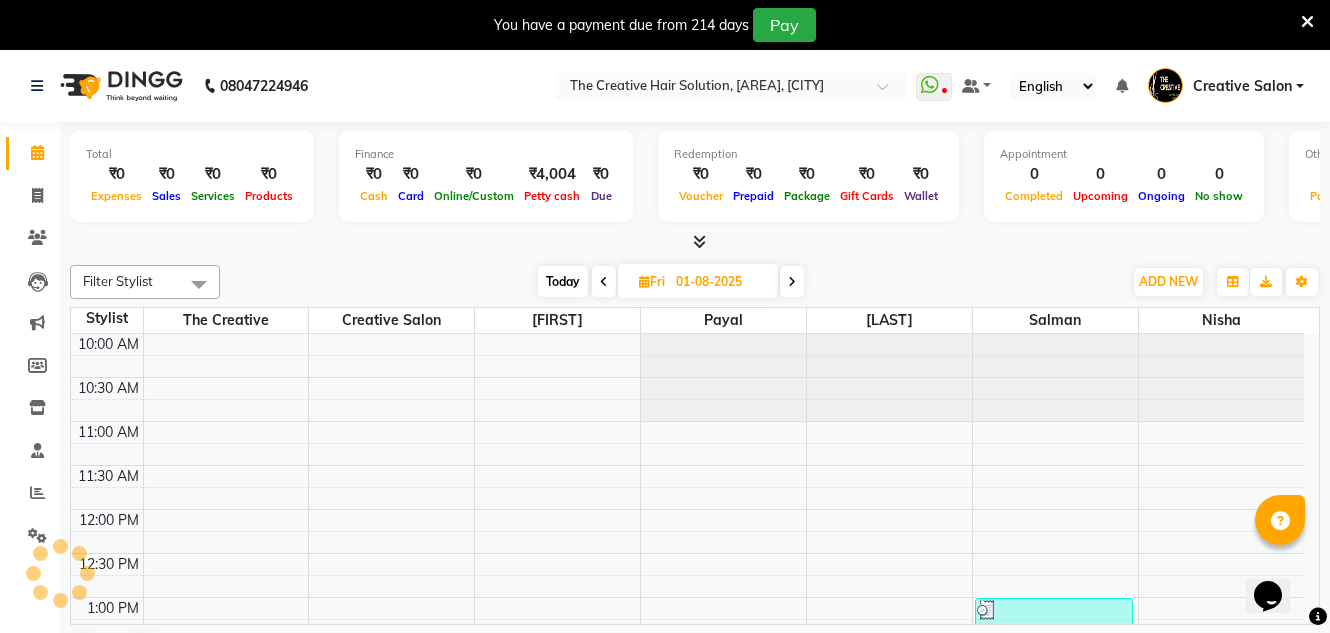 scroll, scrollTop: 529, scrollLeft: 0, axis: vertical 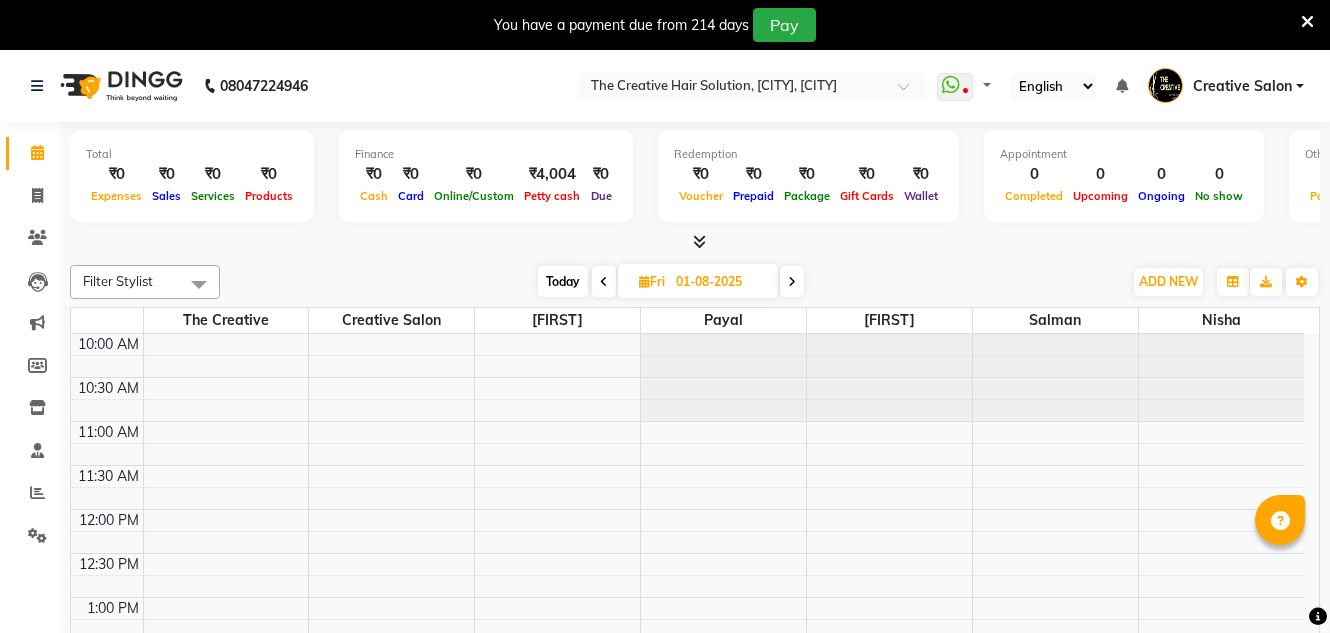 select on "en" 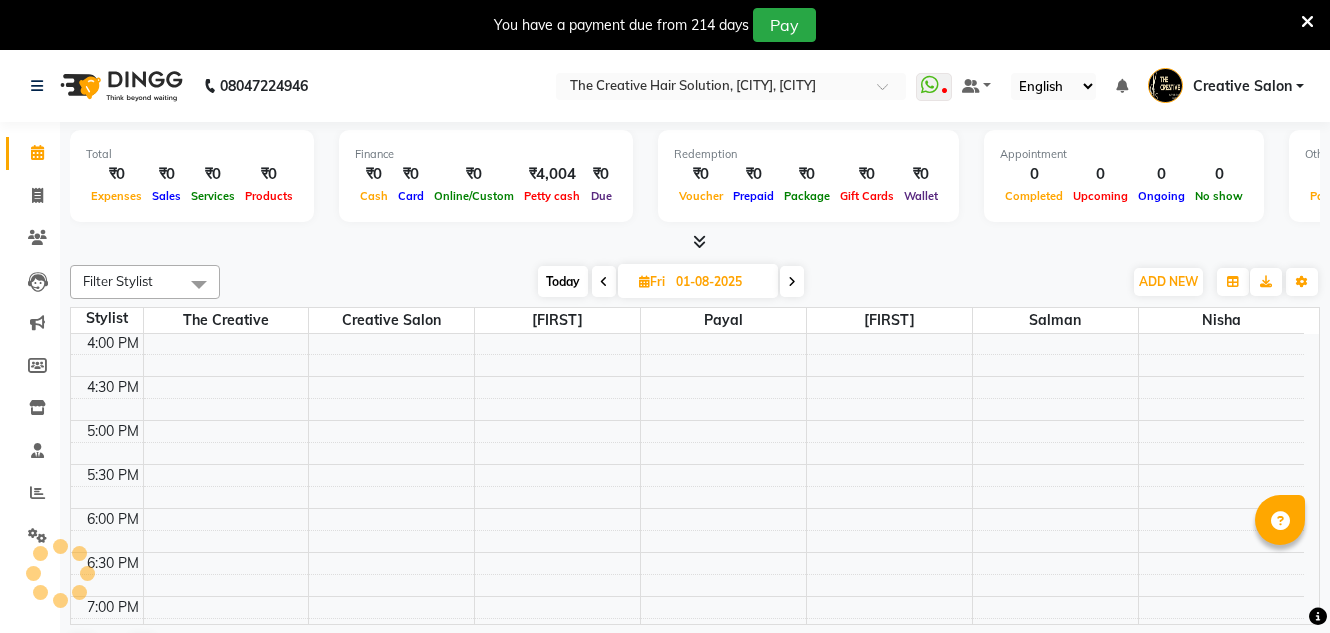scroll, scrollTop: 529, scrollLeft: 0, axis: vertical 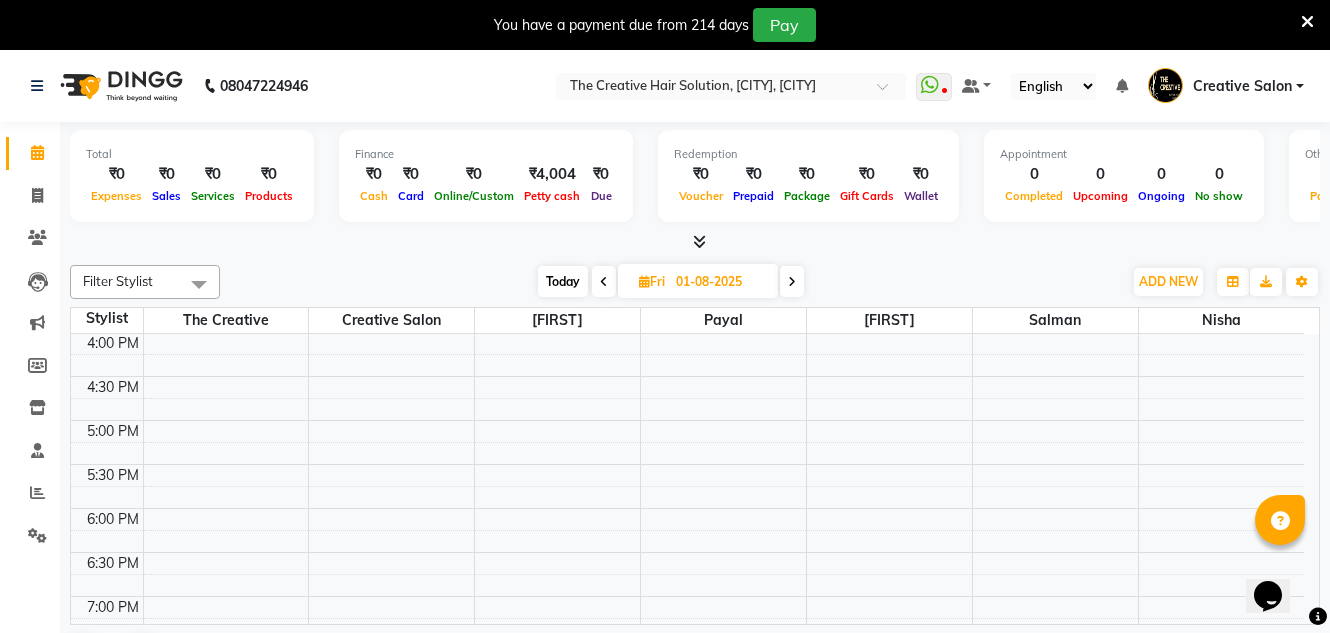 click on "01-08-2025" at bounding box center [720, 282] 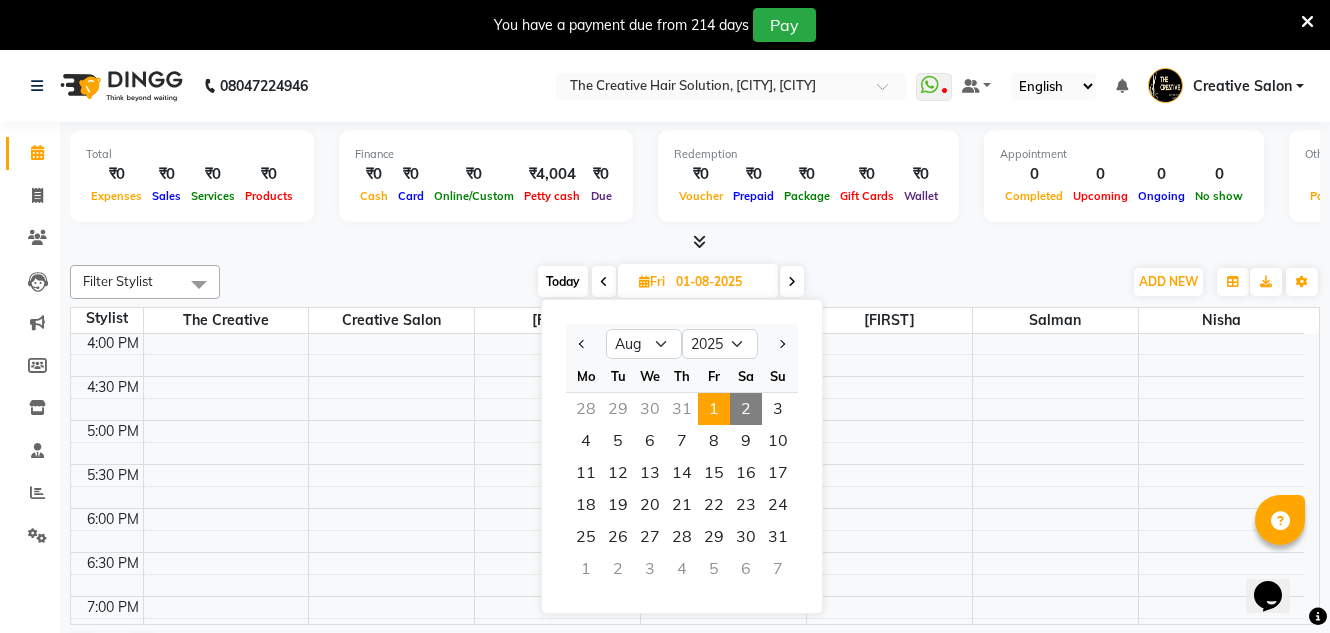 click on "2" at bounding box center (746, 409) 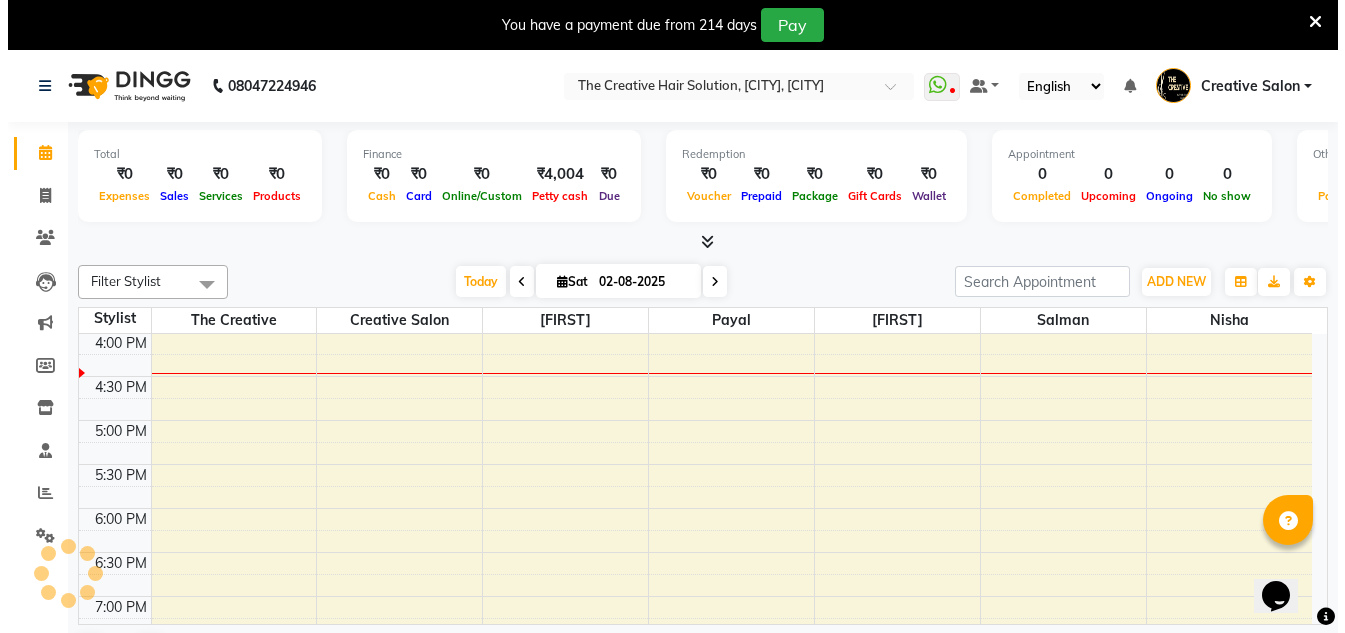 scroll, scrollTop: 529, scrollLeft: 0, axis: vertical 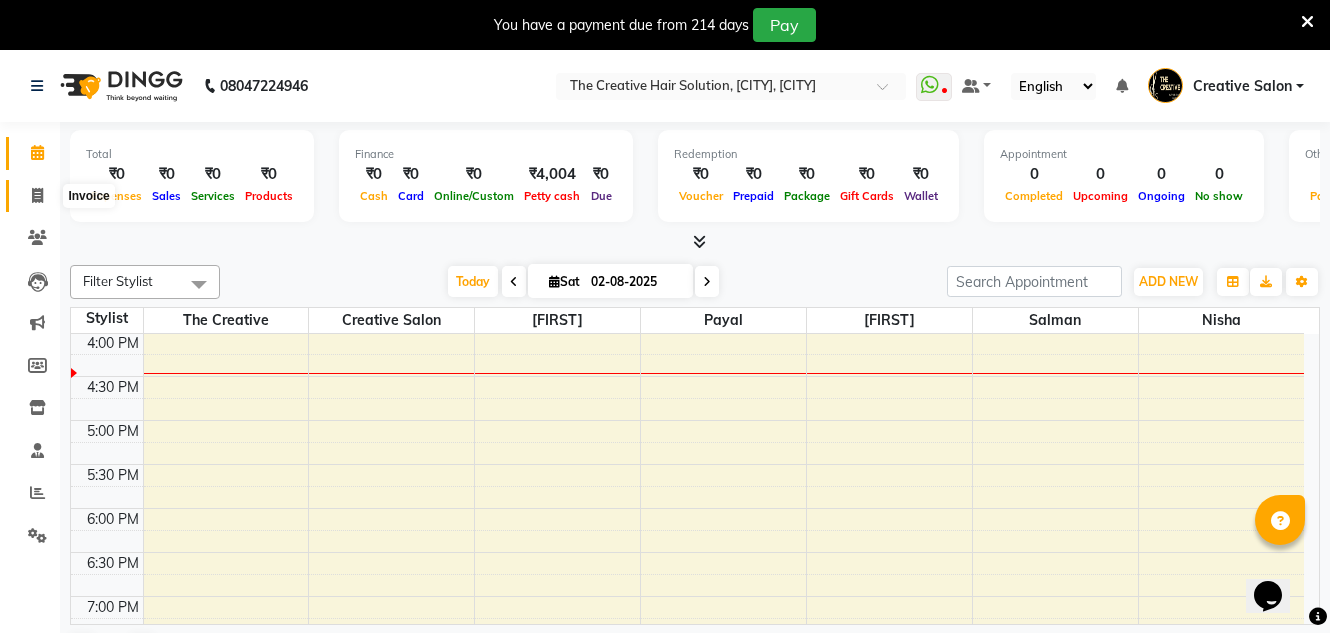 click 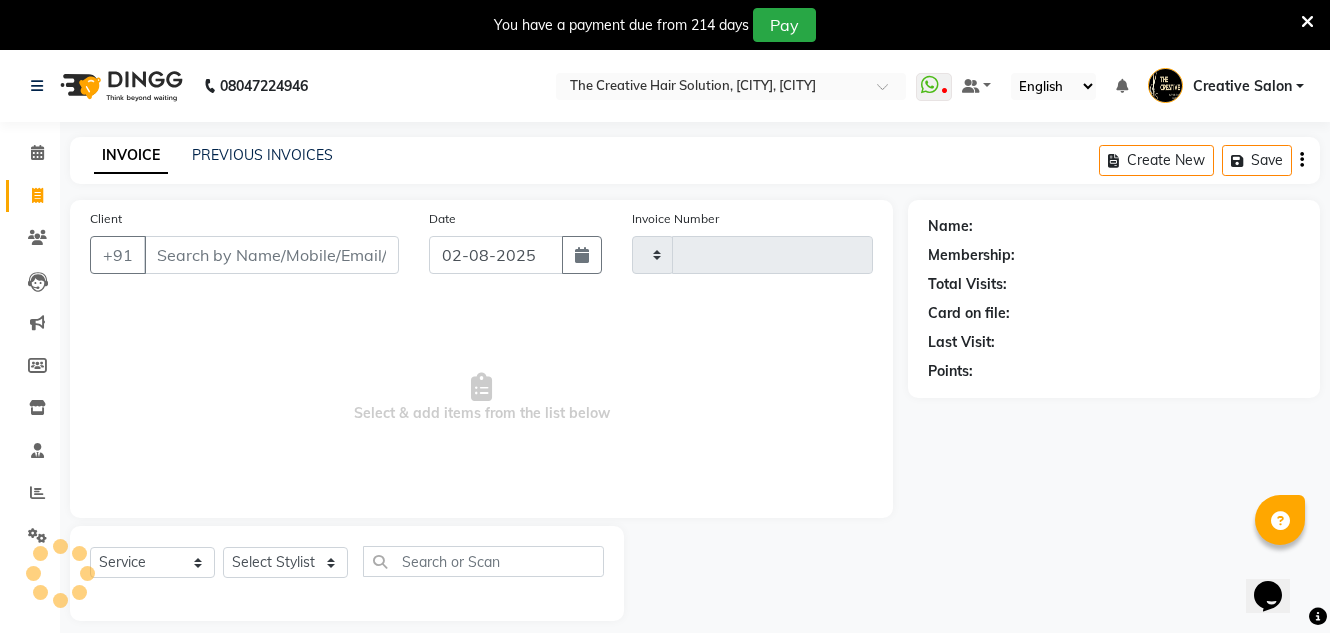 type on "1101" 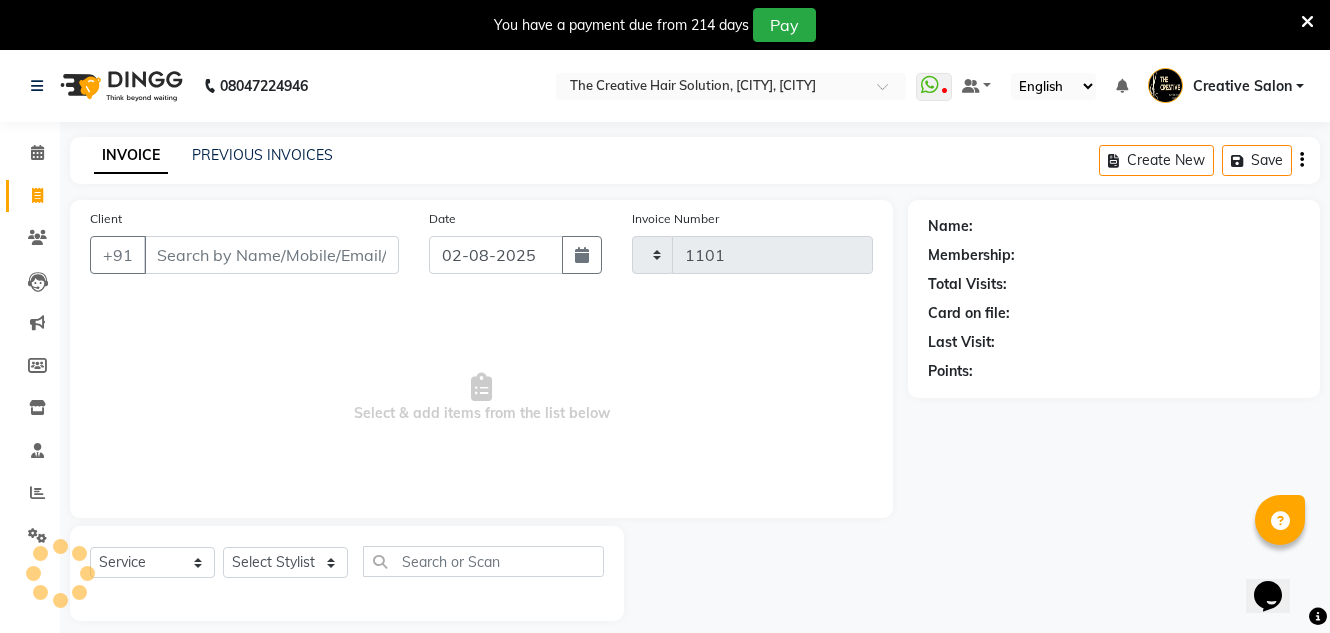 select on "527" 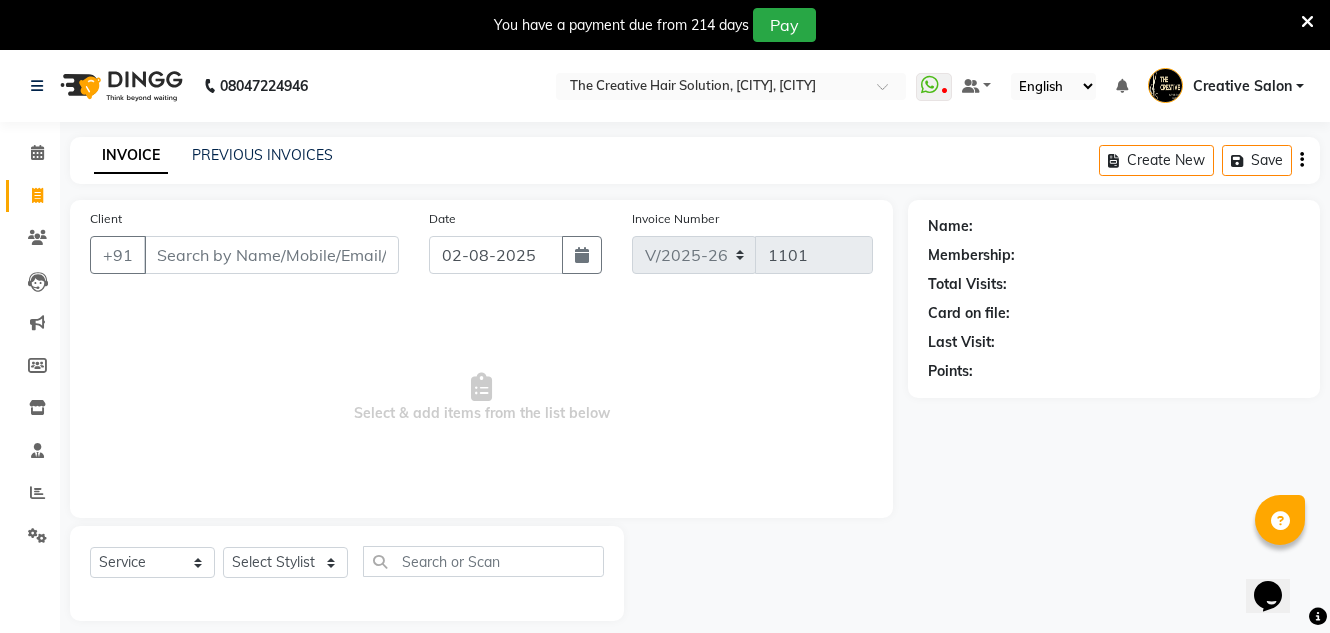 click on "Client" at bounding box center [271, 255] 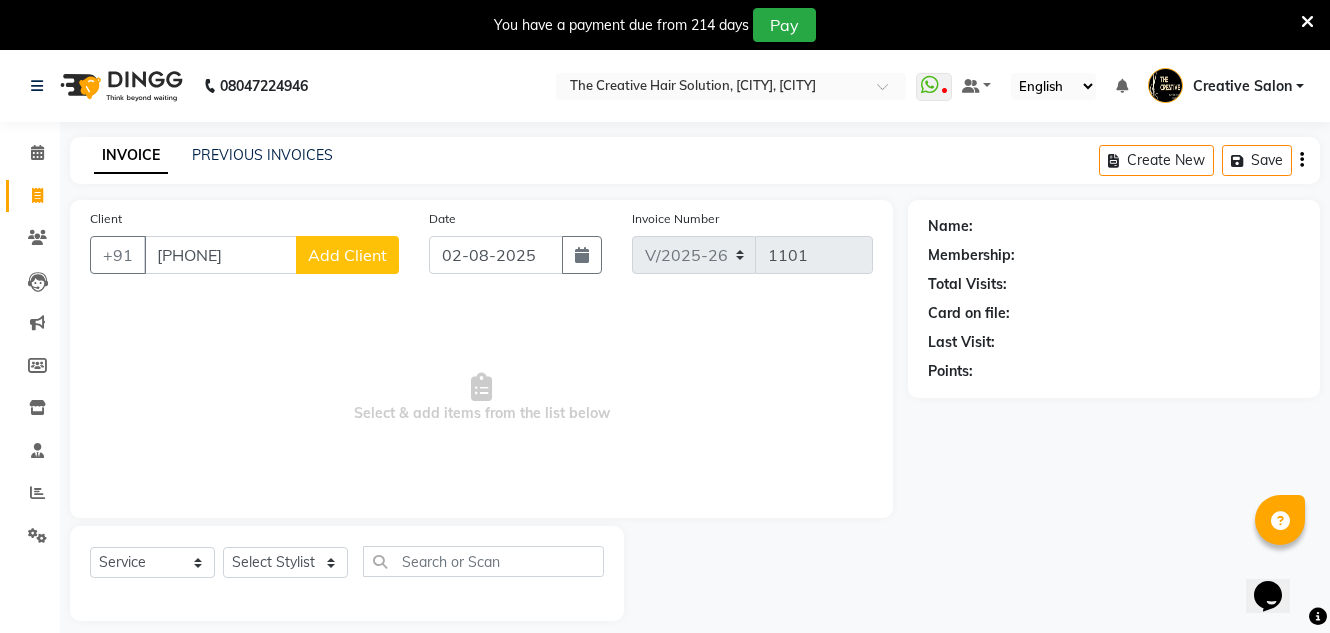 type on "7276785910" 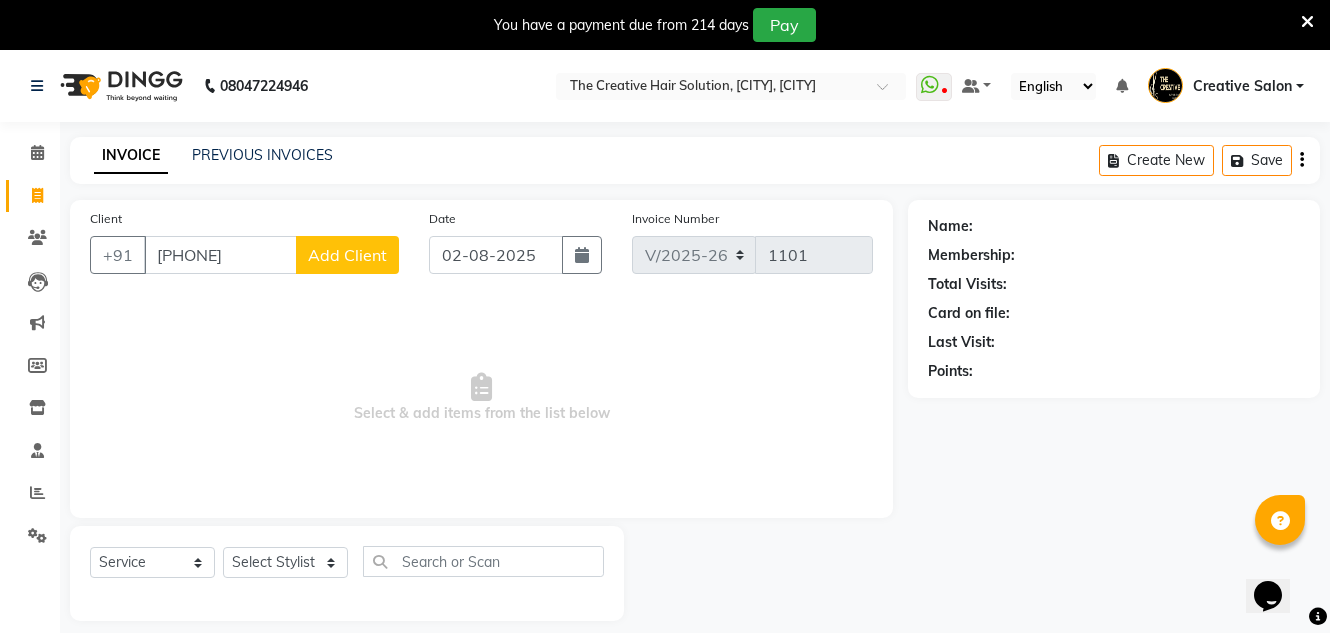 click on "Add Client" 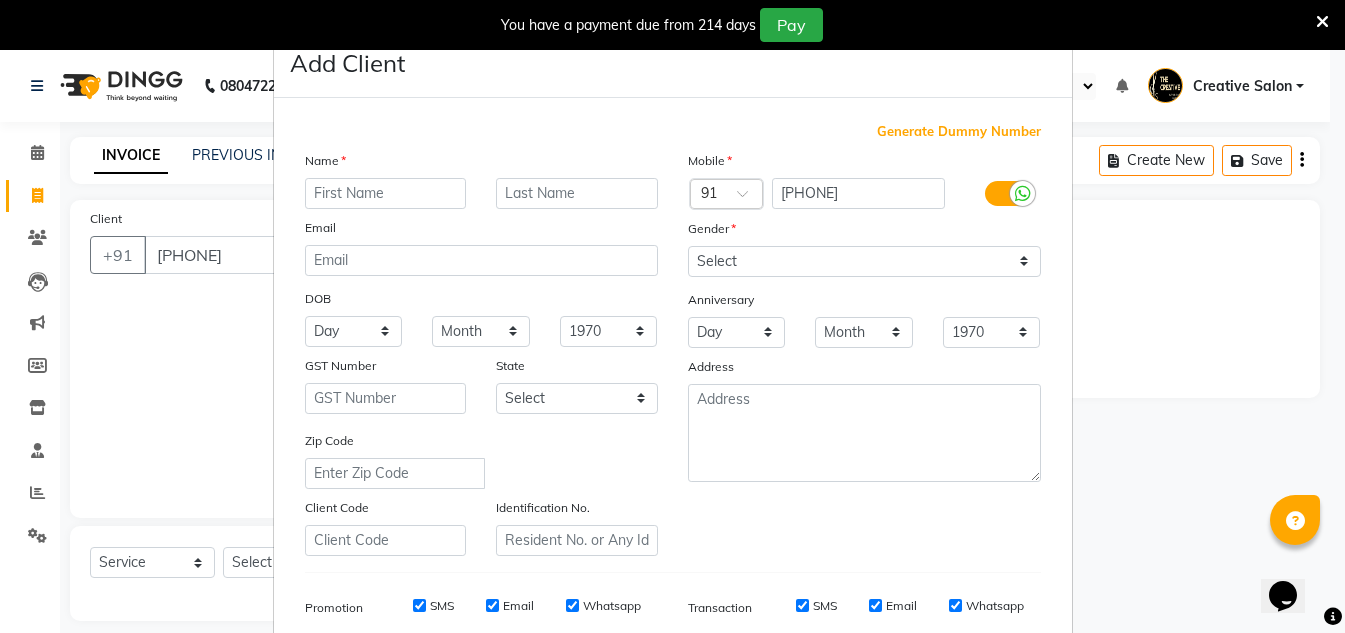 type on "," 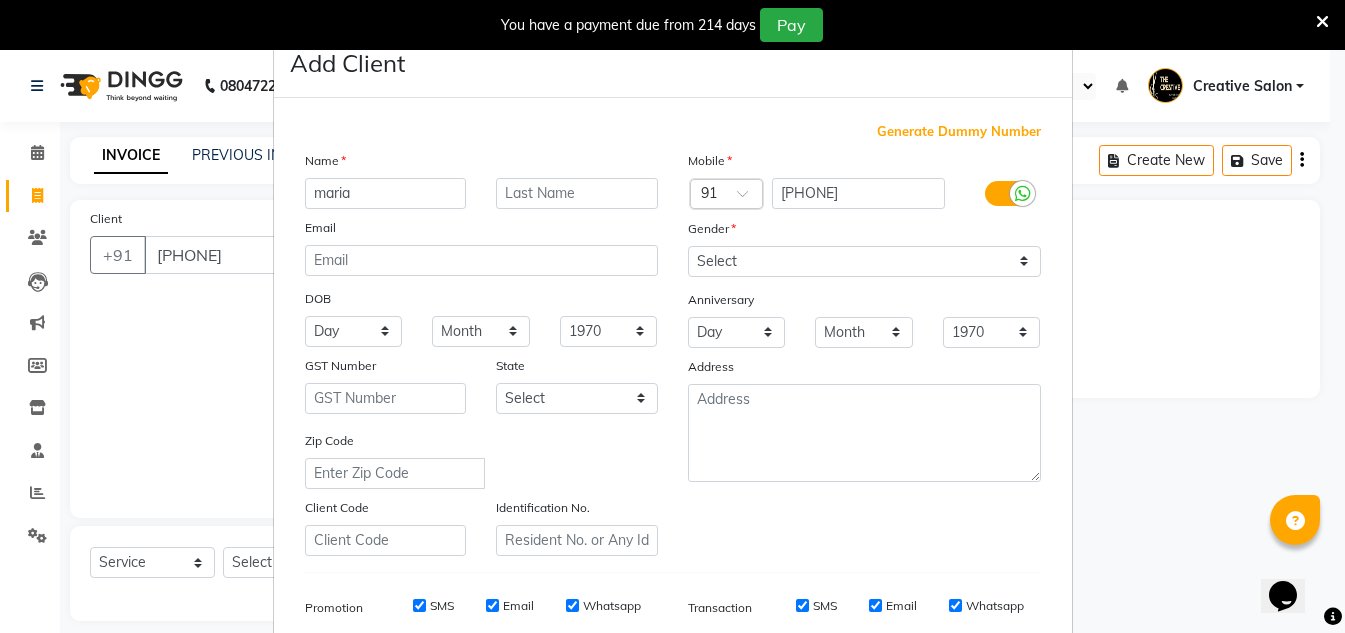click on "maria" at bounding box center (386, 193) 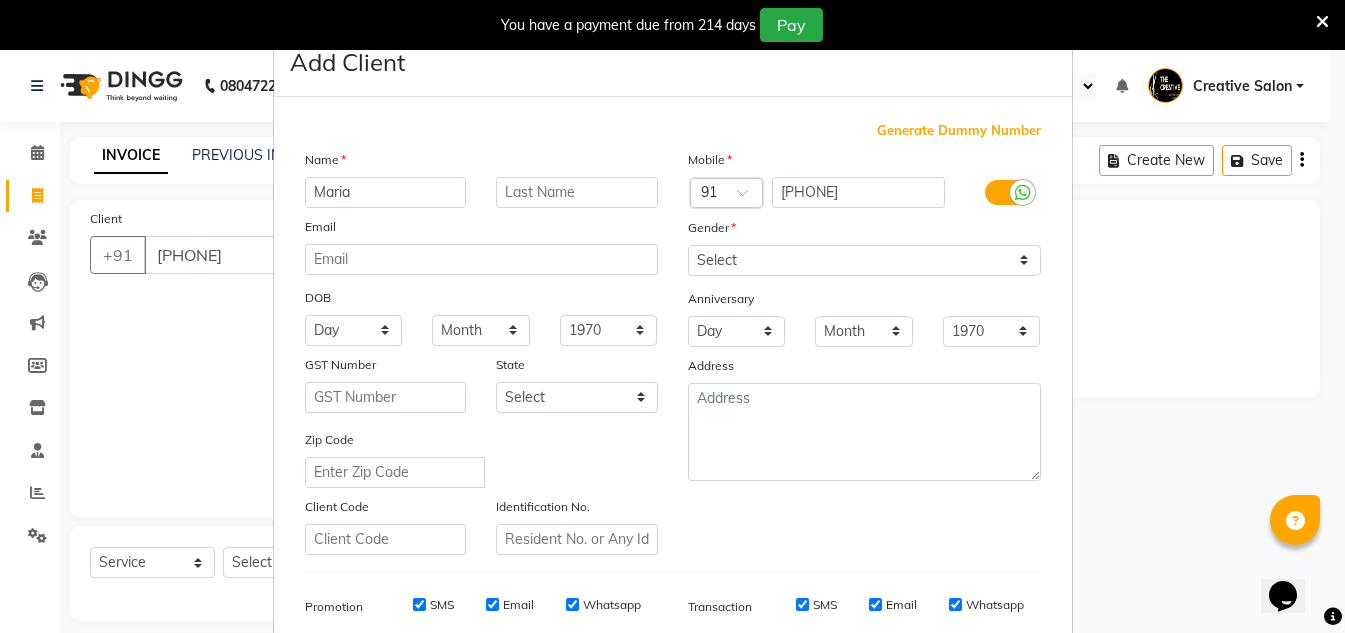 scroll, scrollTop: 0, scrollLeft: 0, axis: both 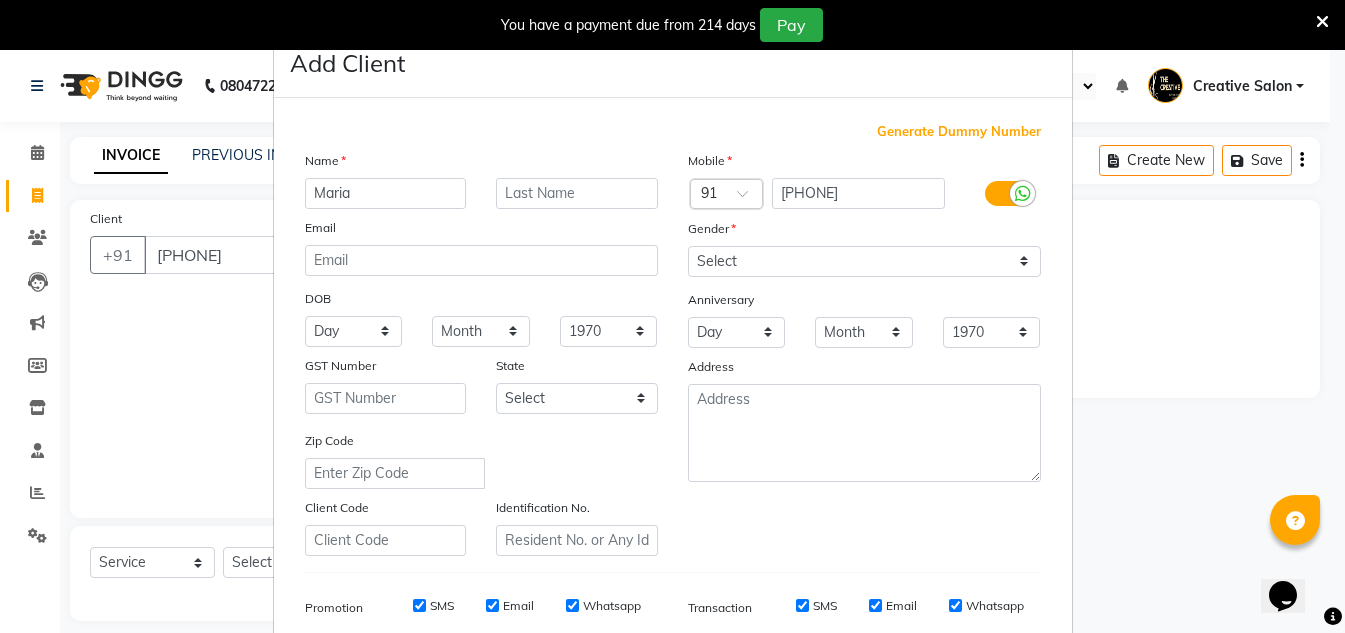 type on "Maria" 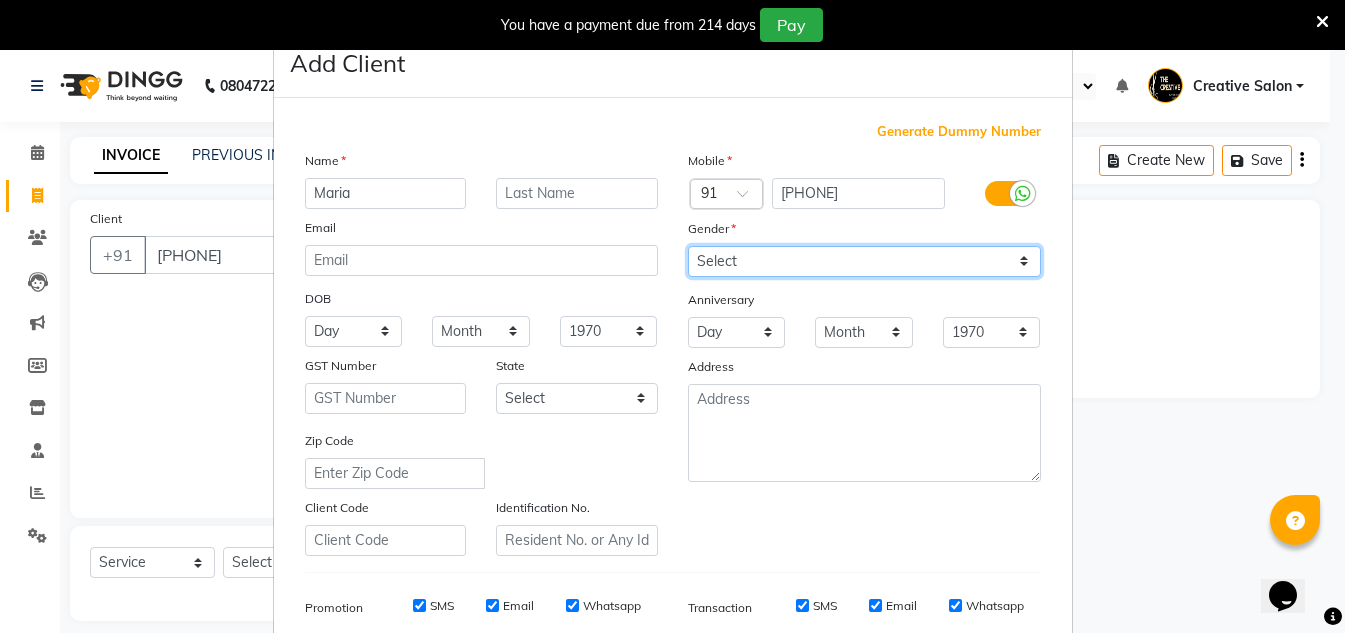 click on "Select Male Female Other Prefer Not To Say" at bounding box center (864, 261) 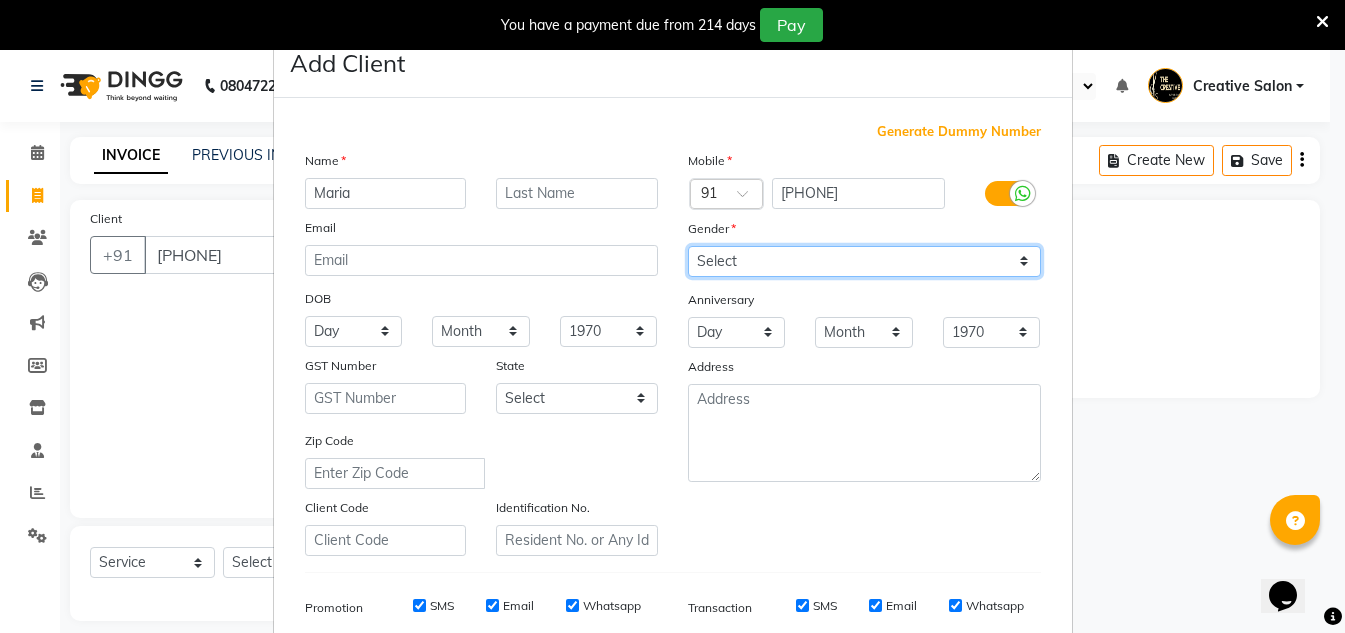 select on "female" 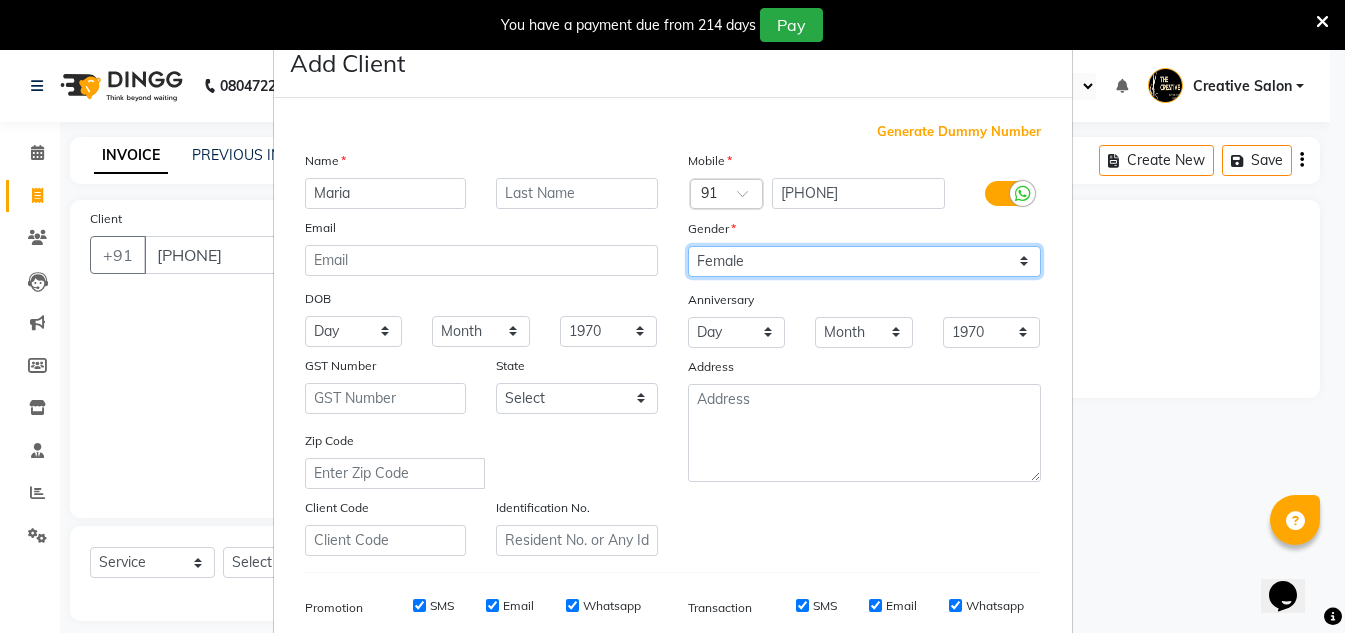 click on "Select Male Female Other Prefer Not To Say" at bounding box center [864, 261] 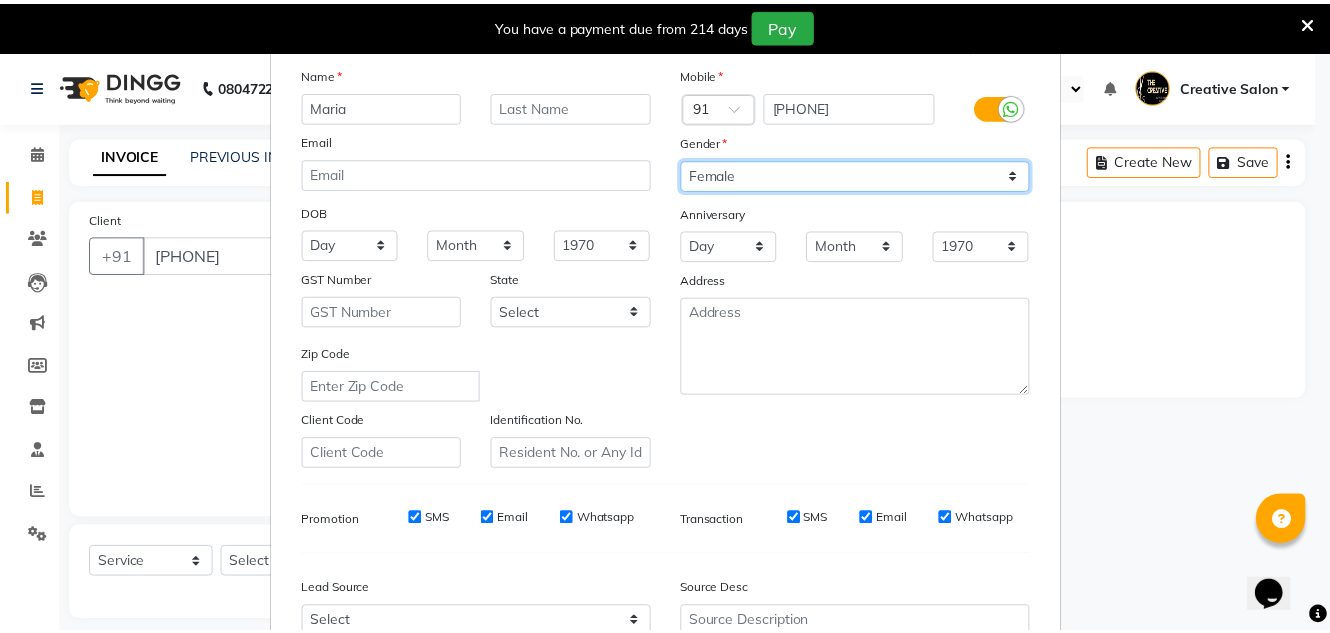 scroll, scrollTop: 290, scrollLeft: 0, axis: vertical 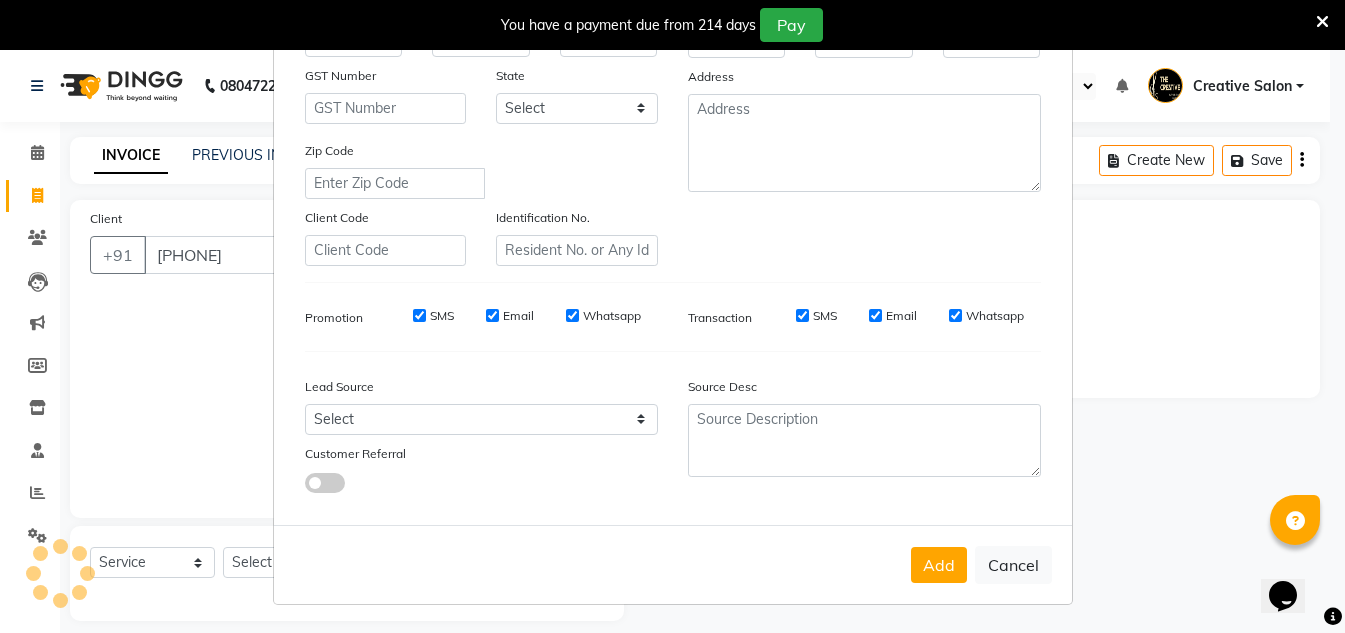 click on "Add" at bounding box center [939, 565] 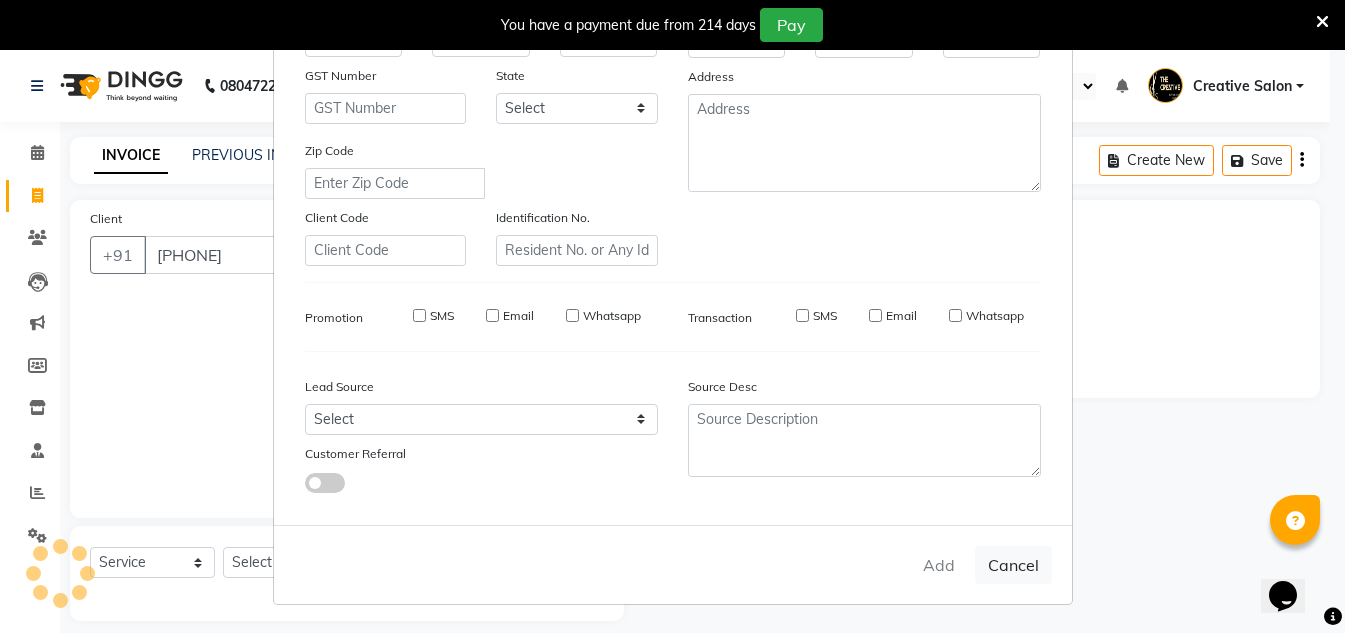 type on "72******10" 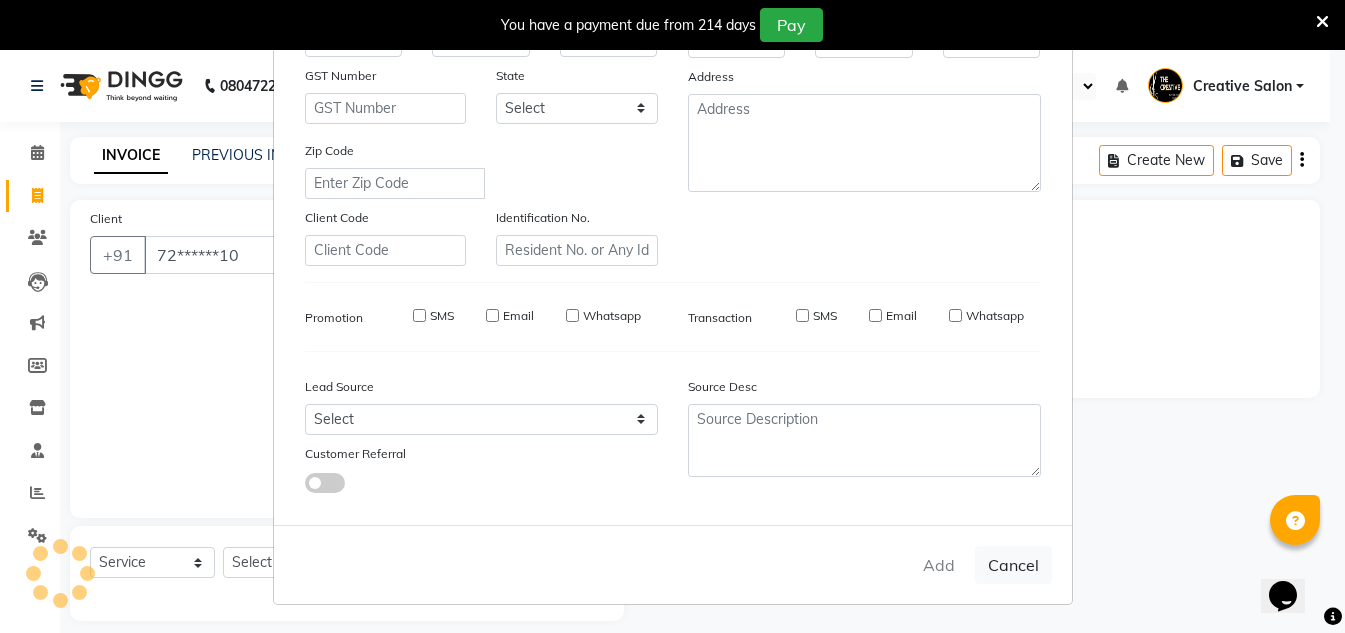 select 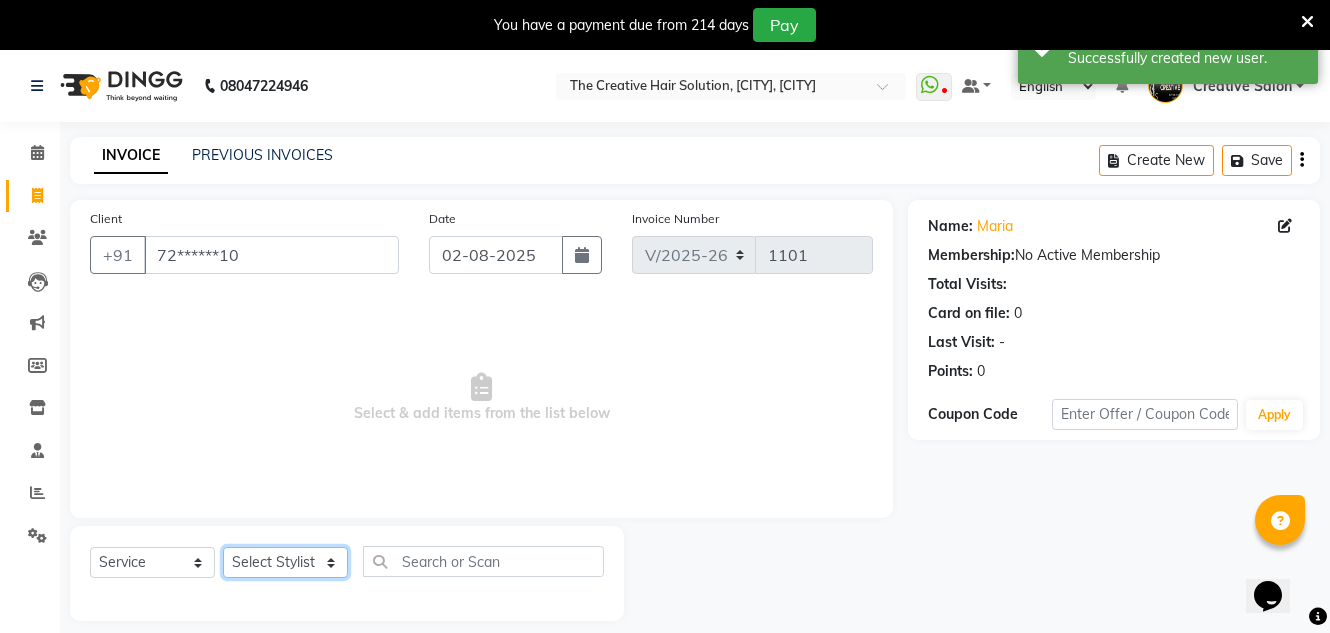 click on "Select Stylist Creative Salon Hashan Kam wali Nisha Payal salman the creative" 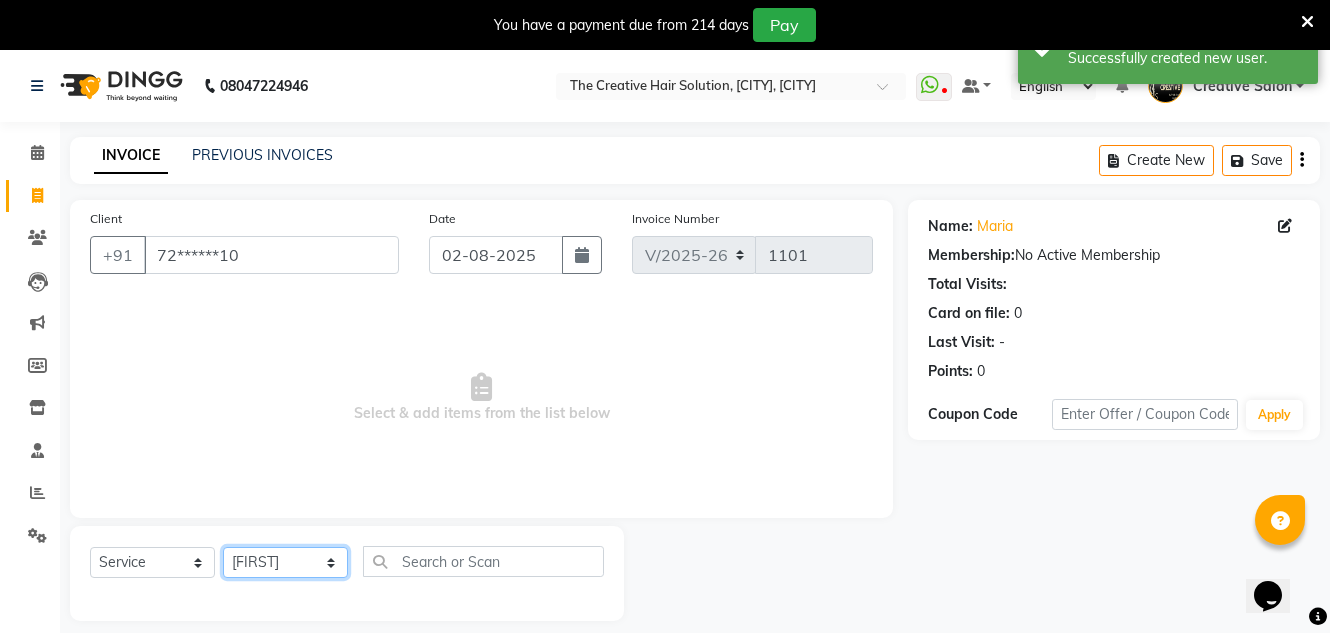 click on "Select Stylist Creative Salon Hashan Kam wali Nisha Payal salman the creative" 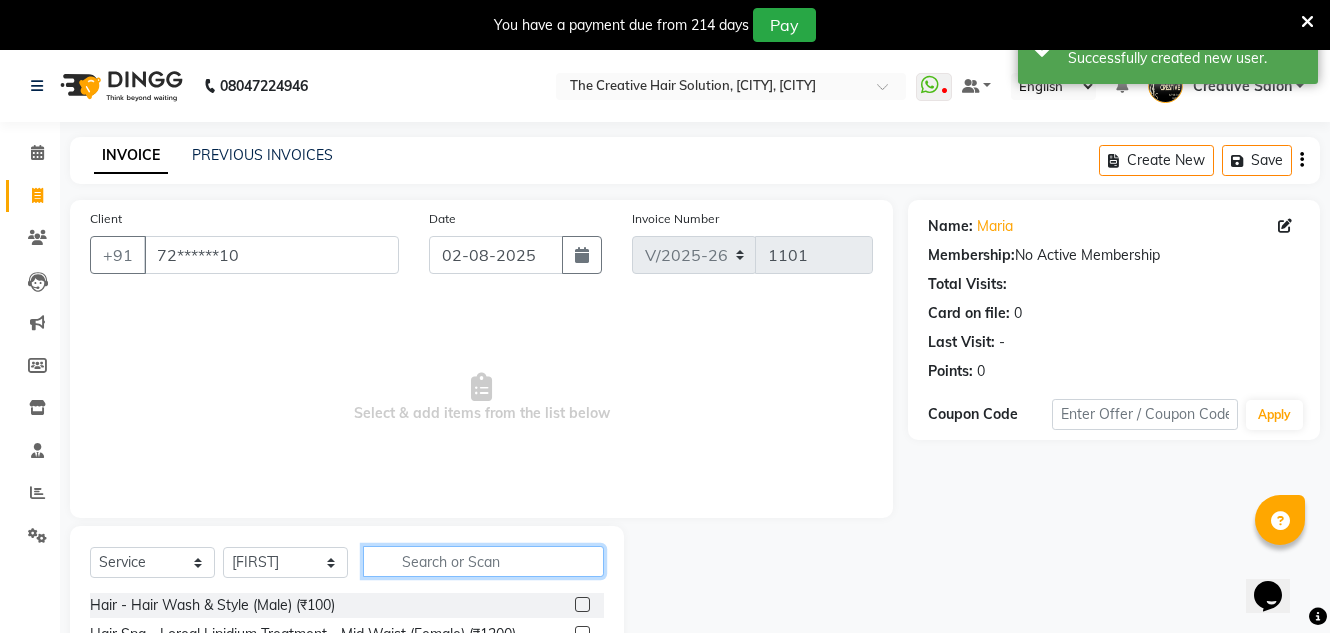 click 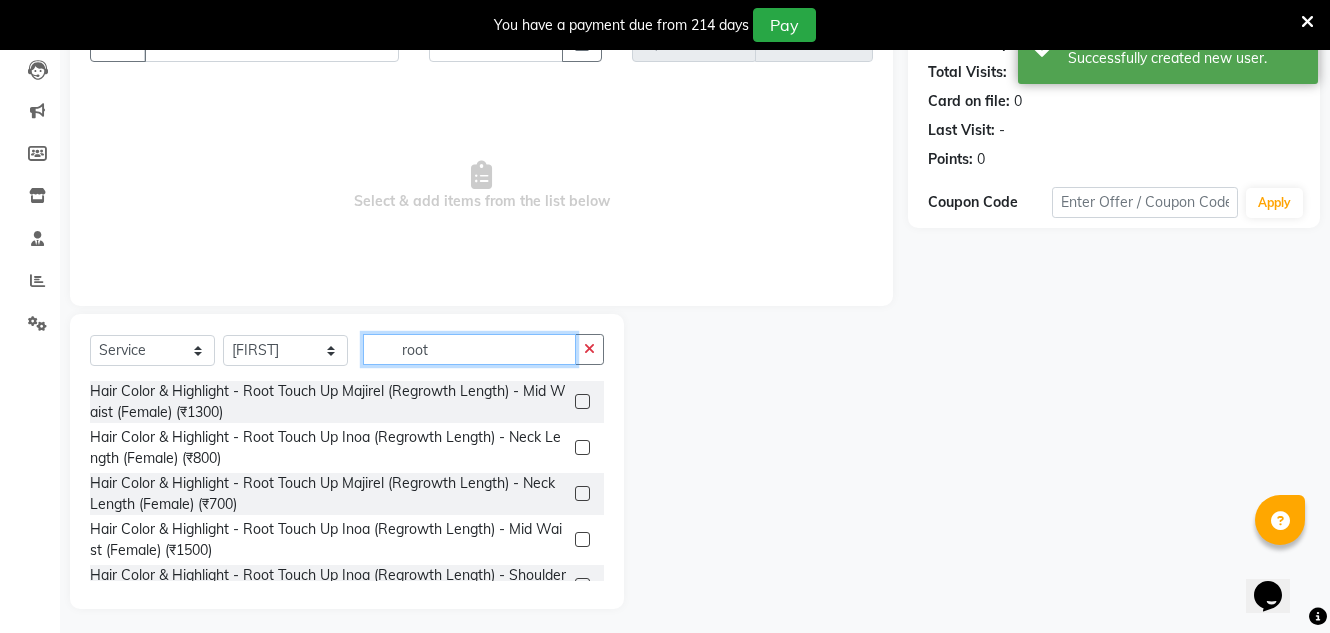 scroll, scrollTop: 218, scrollLeft: 0, axis: vertical 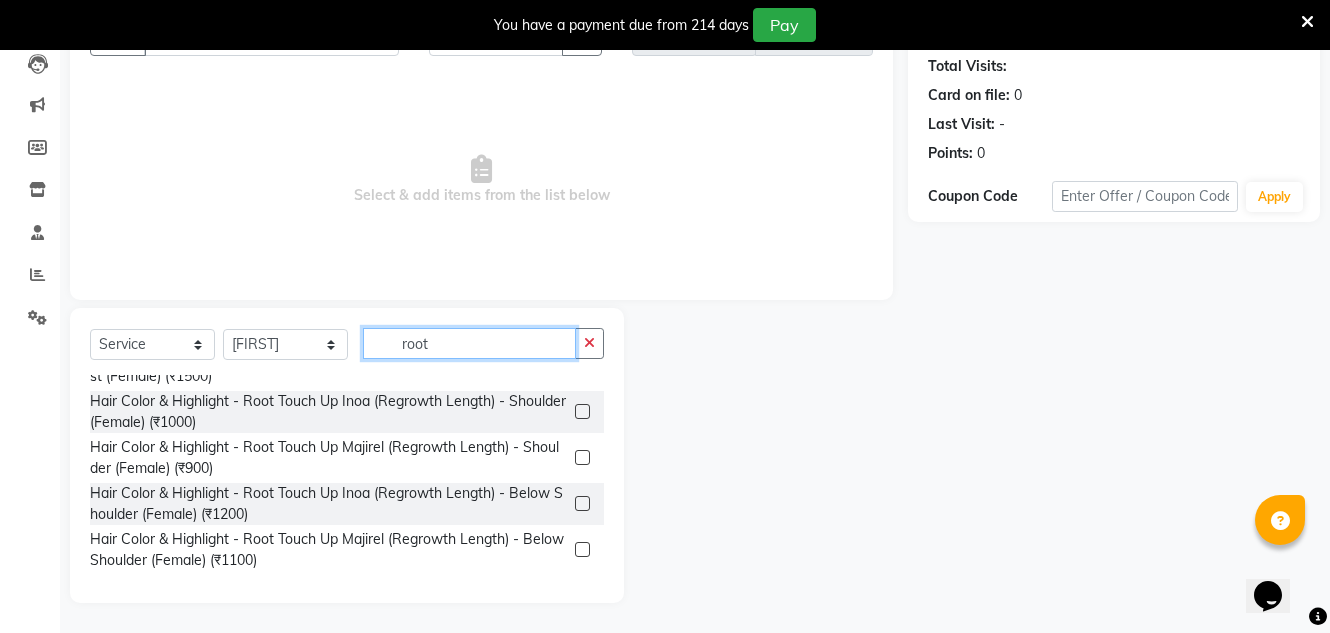 type on "root" 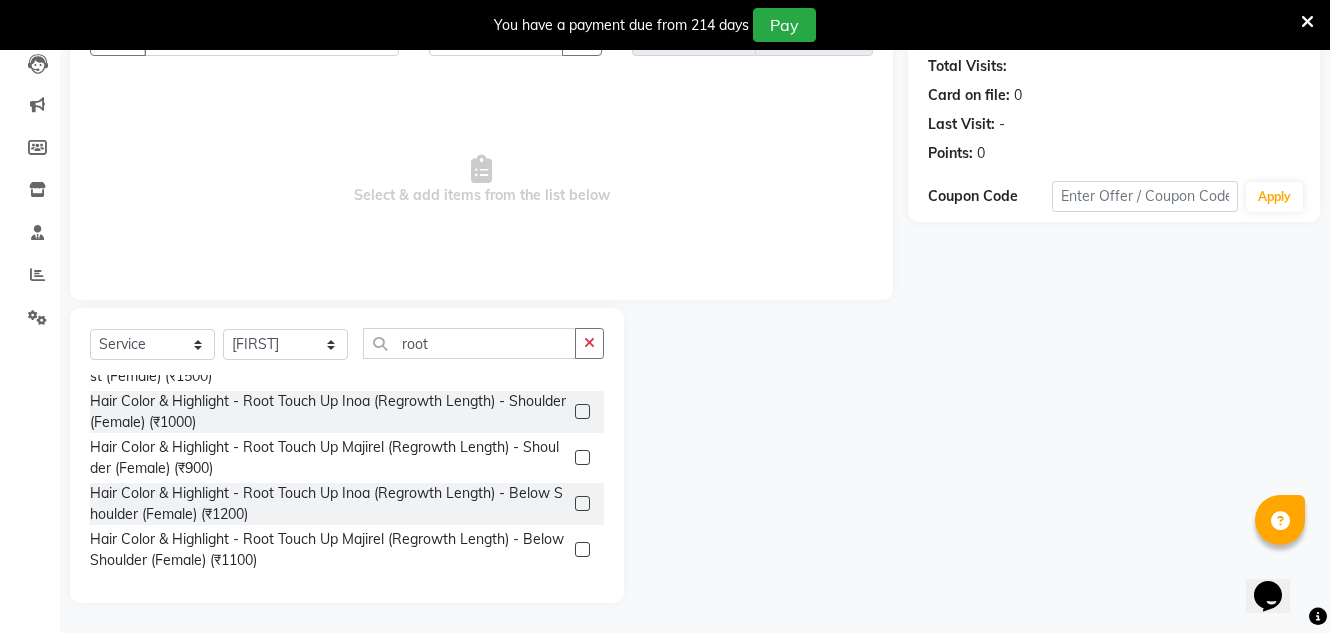 click 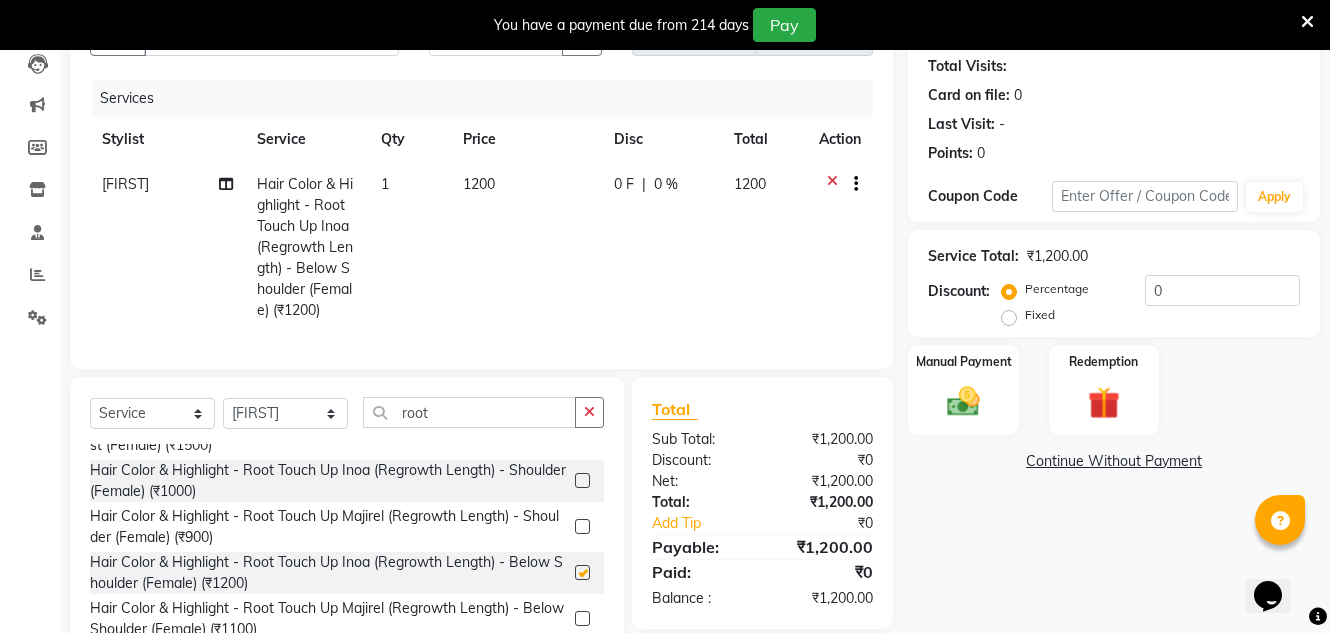checkbox on "false" 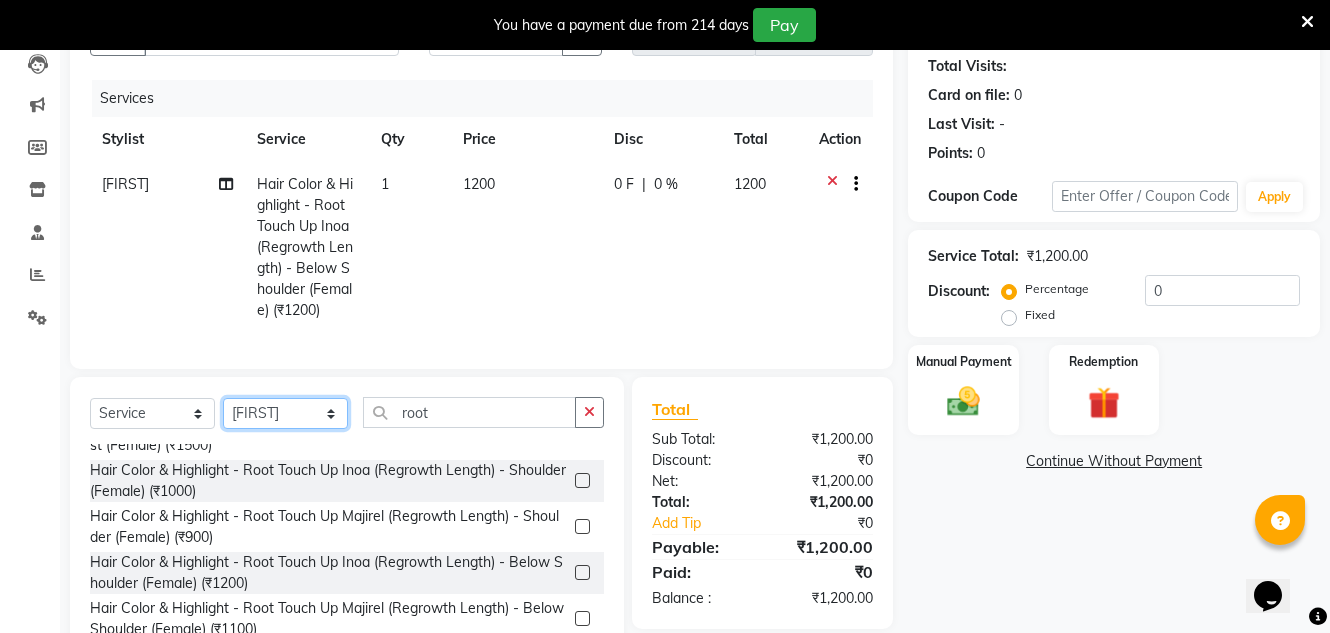 click on "Select Stylist Creative Salon Hashan Kam wali Nisha Payal salman the creative" 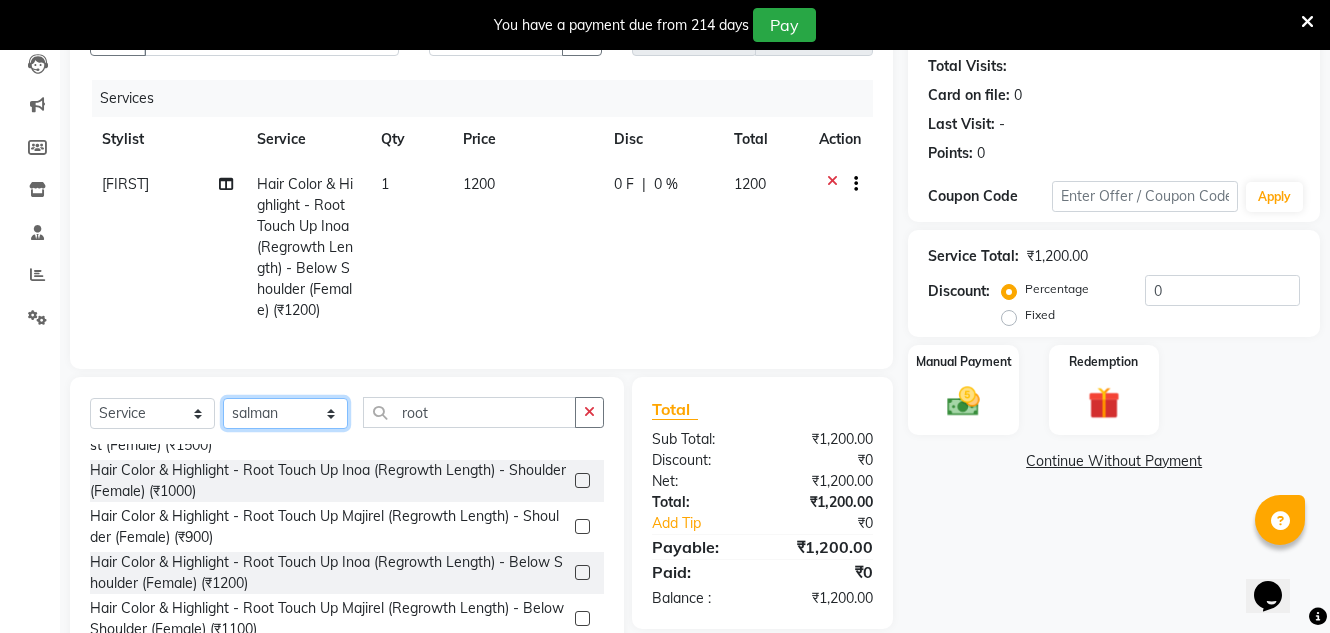 click on "Select Stylist Creative Salon Hashan Kam wali Nisha Payal salman the creative" 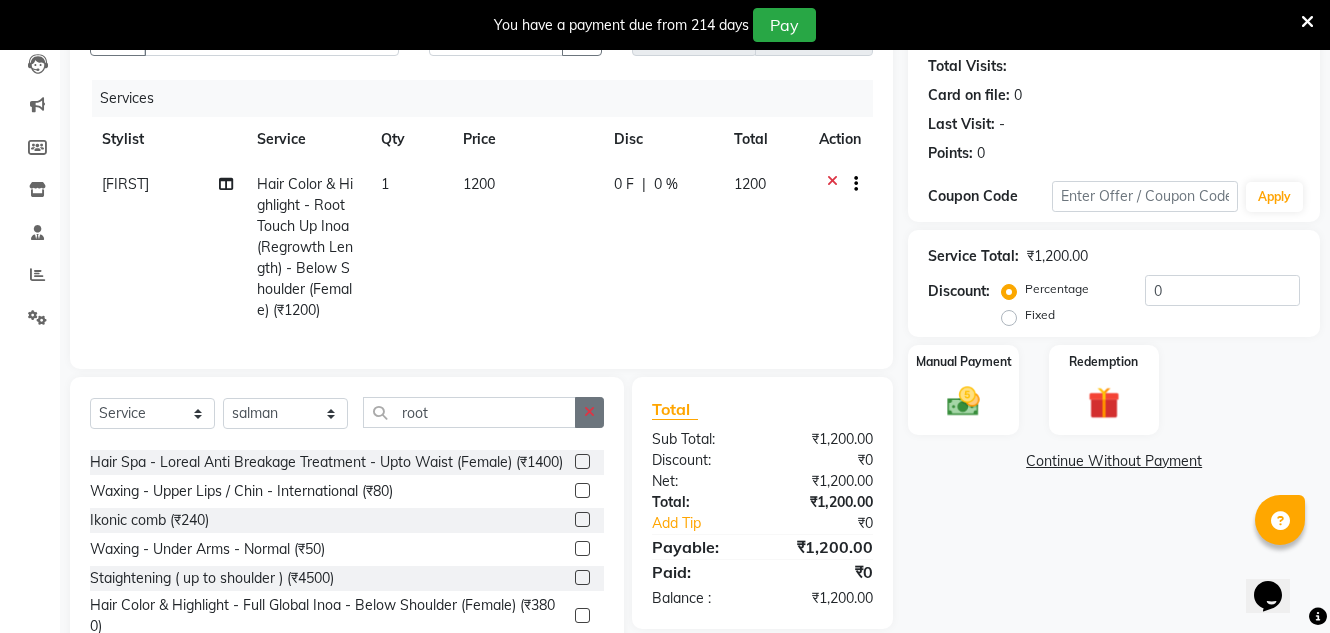 click 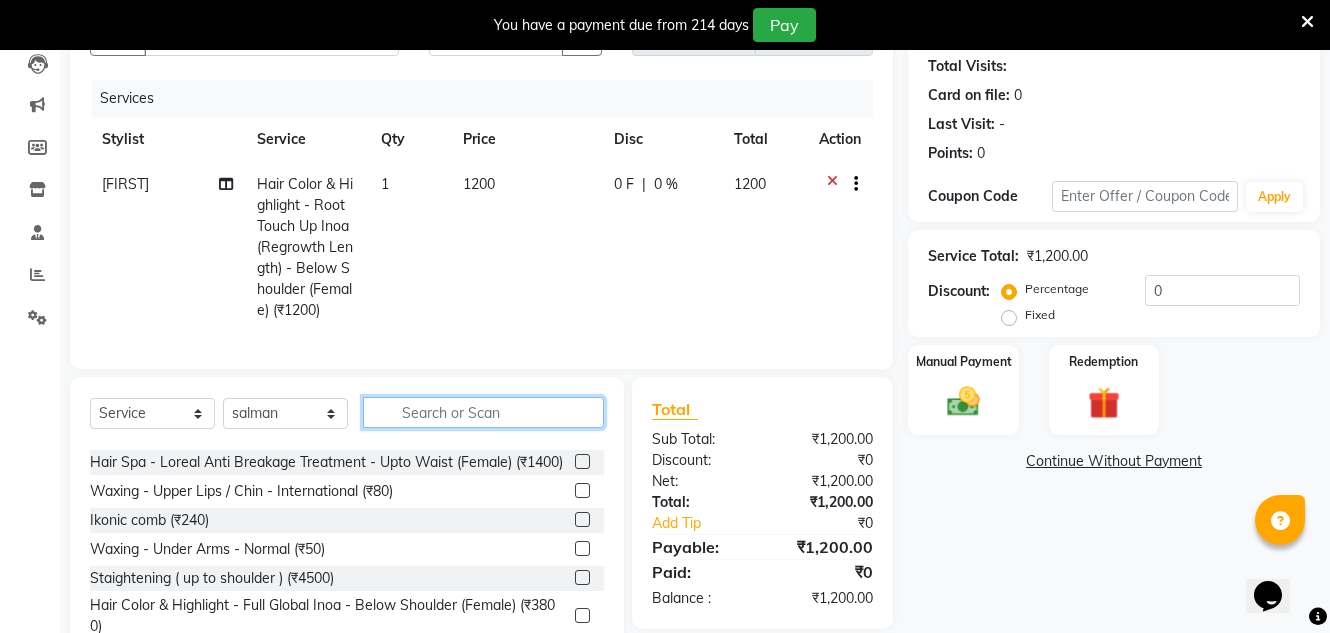 click 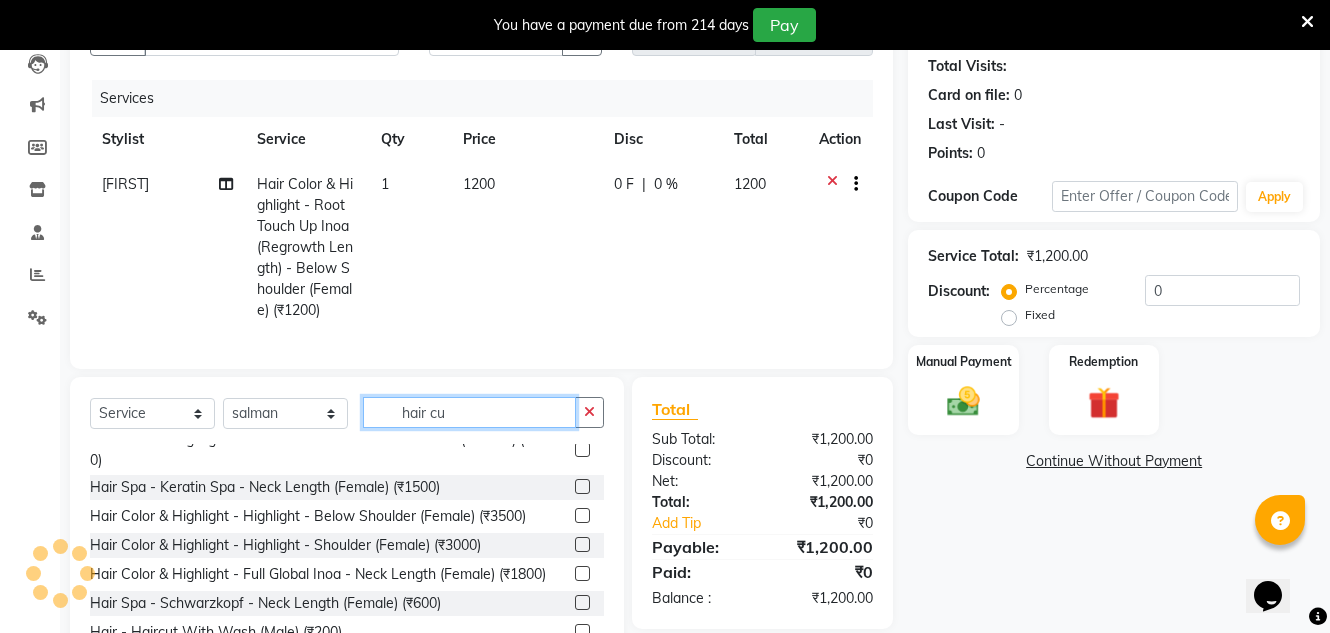 scroll, scrollTop: 0, scrollLeft: 0, axis: both 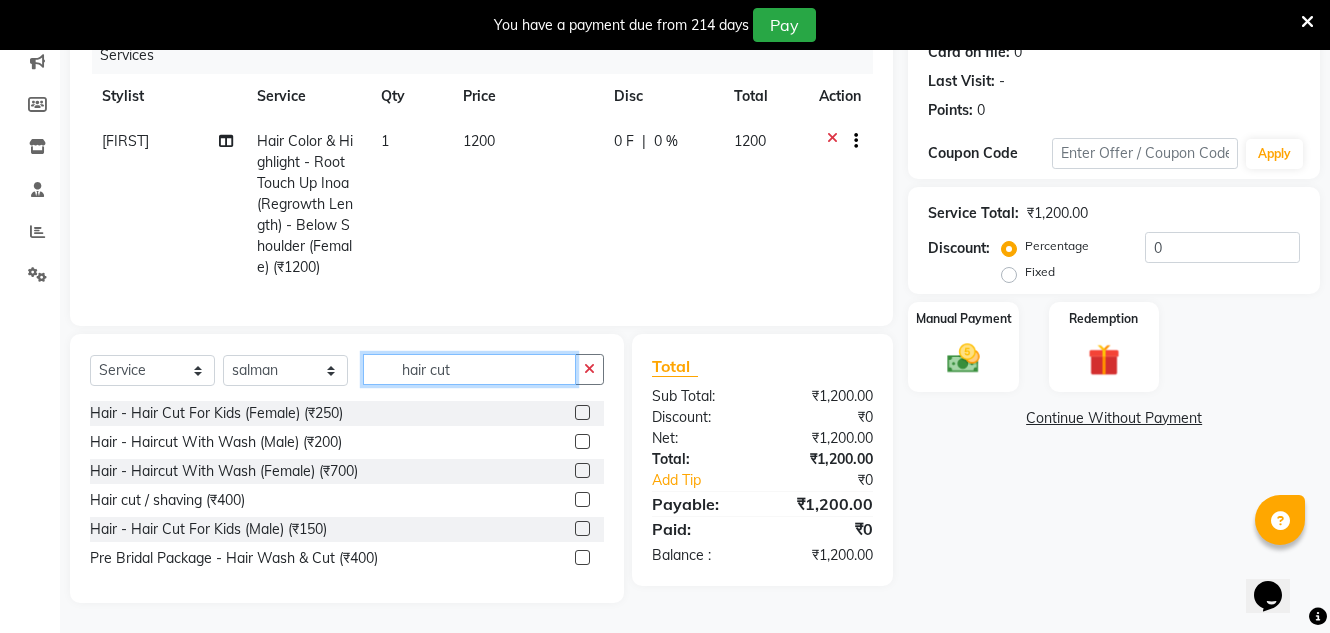 type on "hair cut" 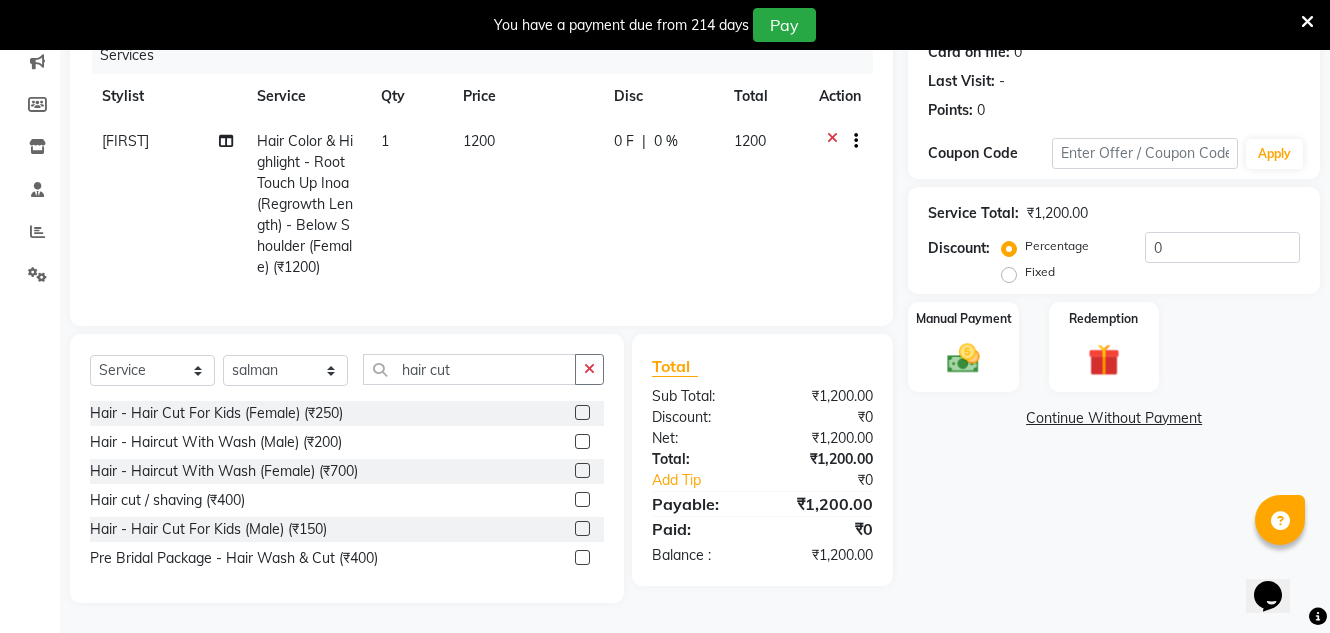 click 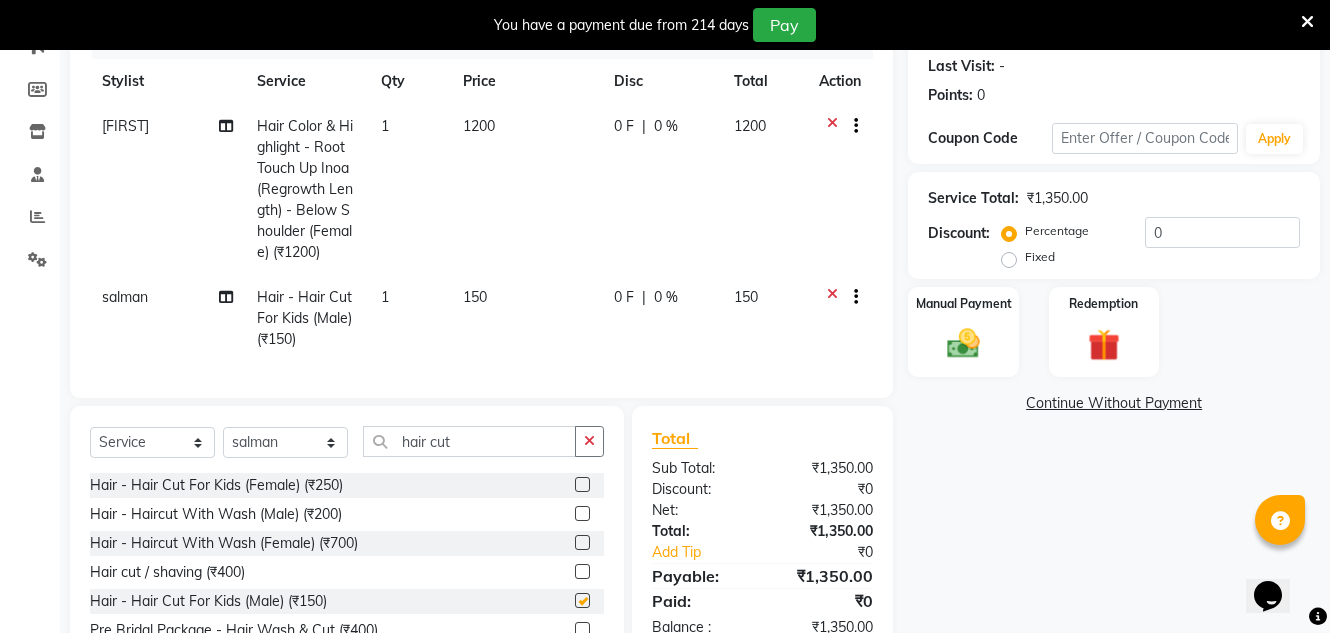 checkbox on "false" 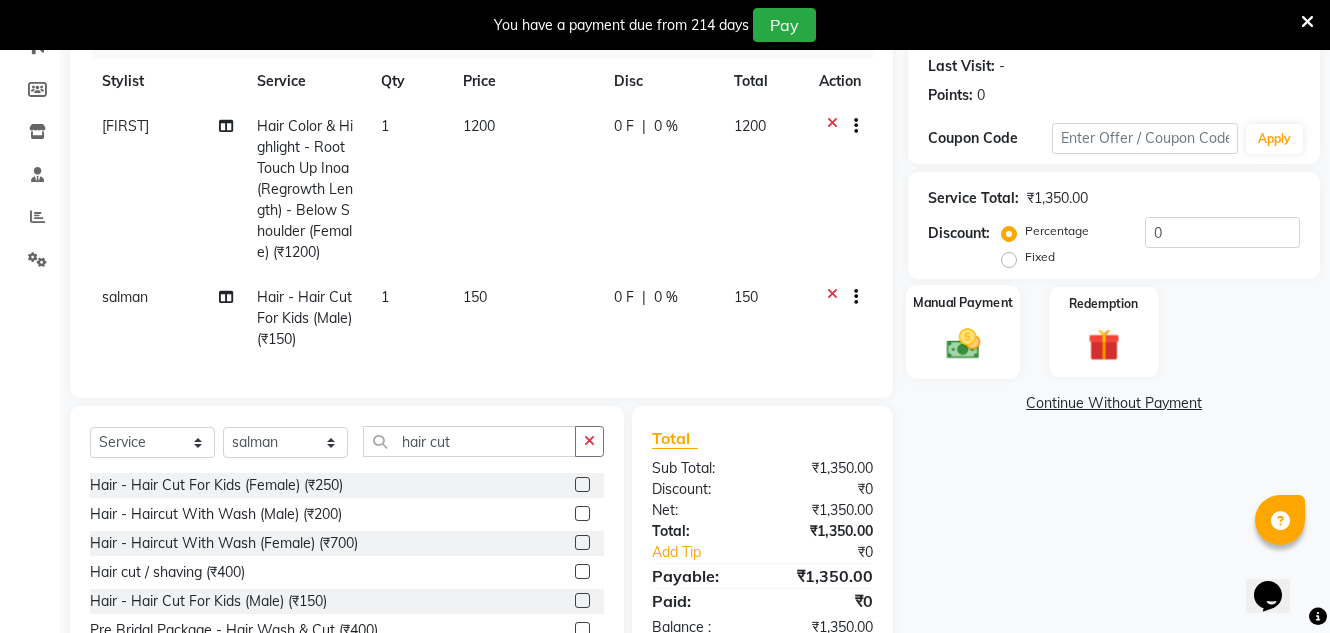 click on "Manual Payment" 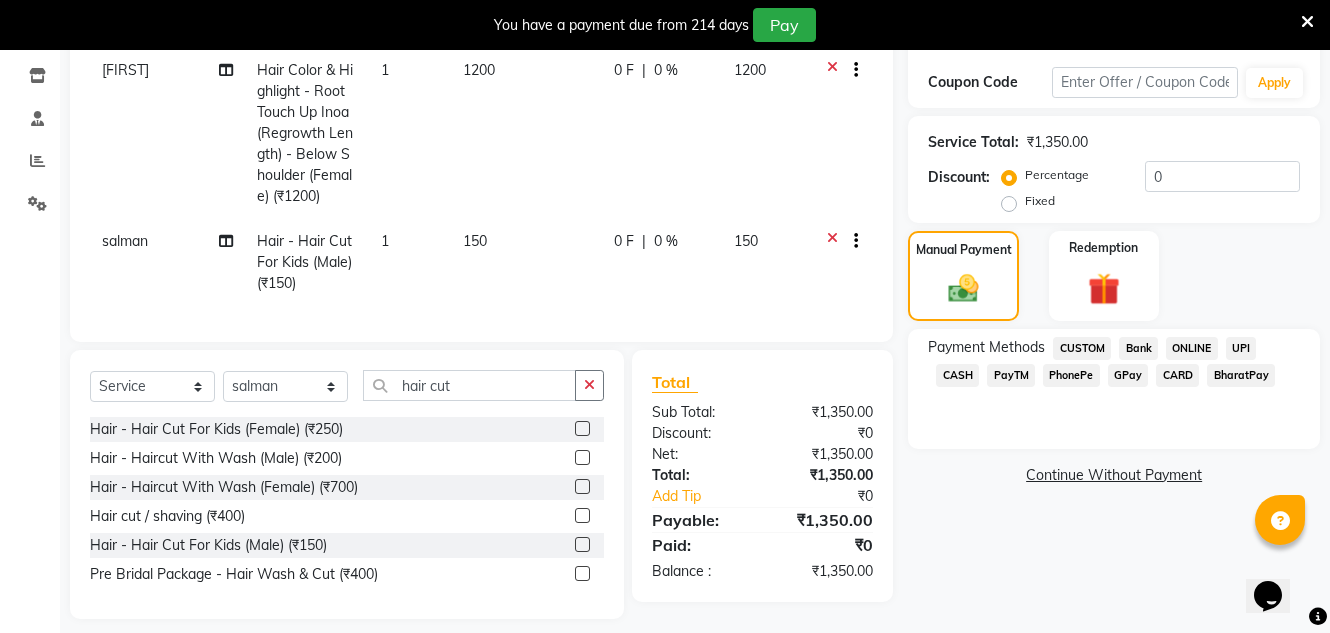scroll, scrollTop: 363, scrollLeft: 0, axis: vertical 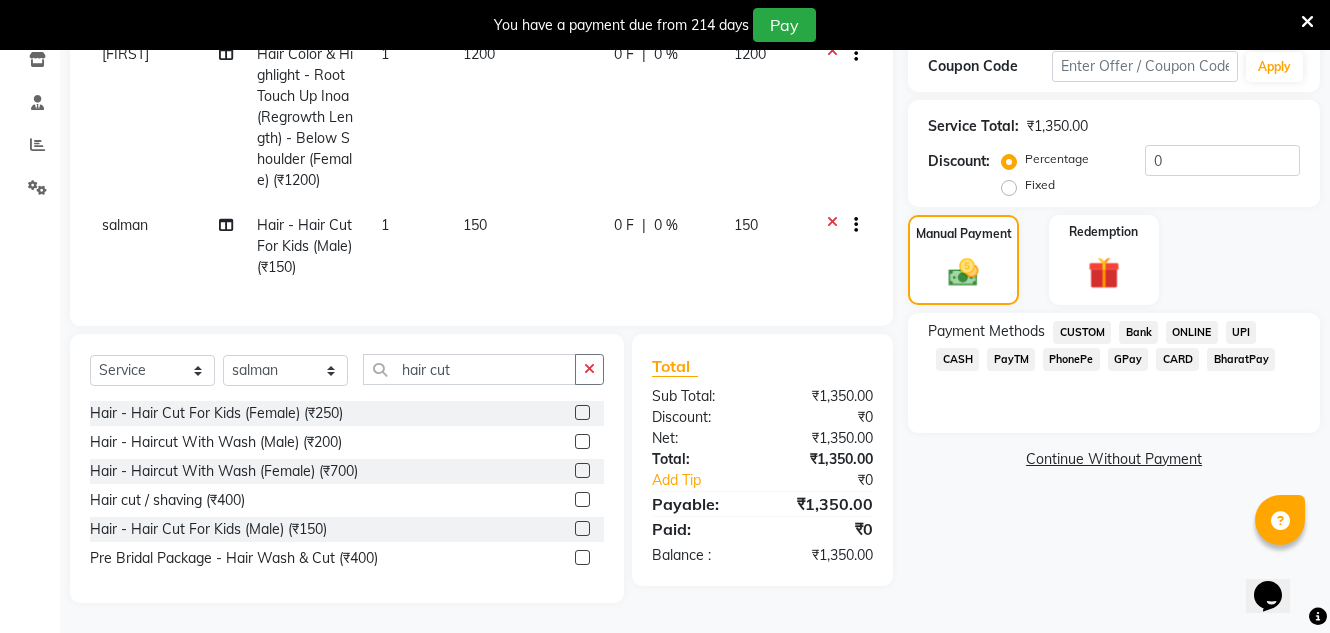click on "GPay" 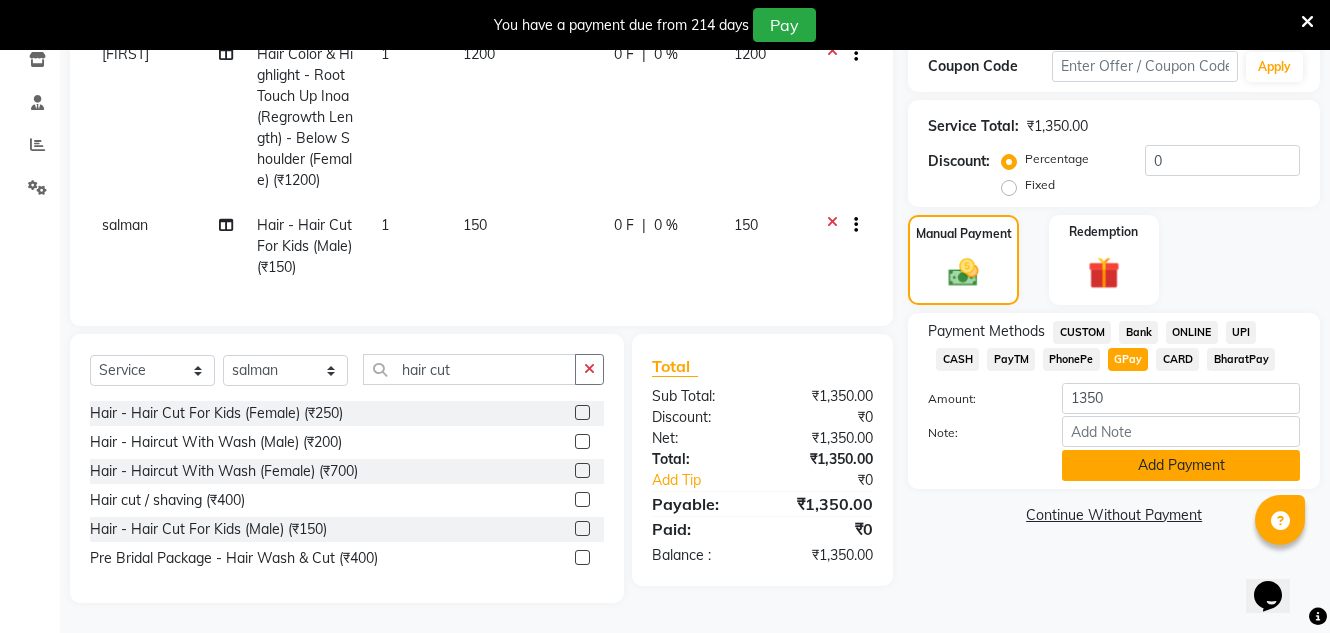 click on "Add Payment" 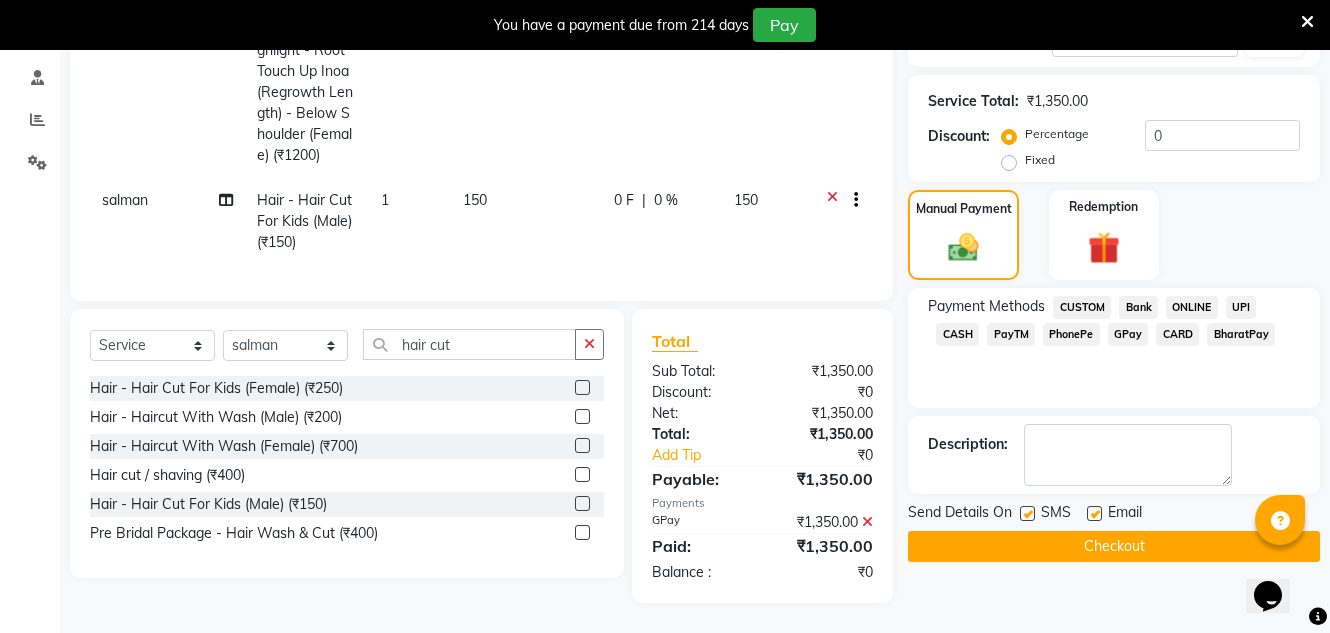 scroll, scrollTop: 388, scrollLeft: 0, axis: vertical 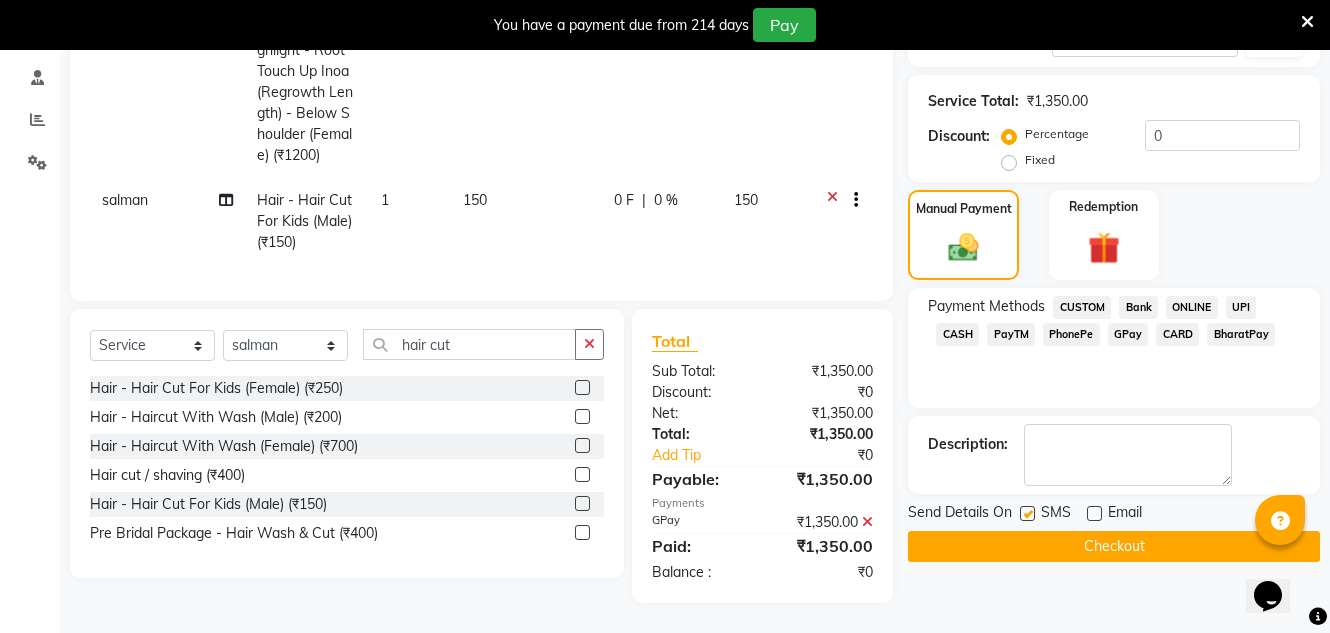 click on "Checkout" 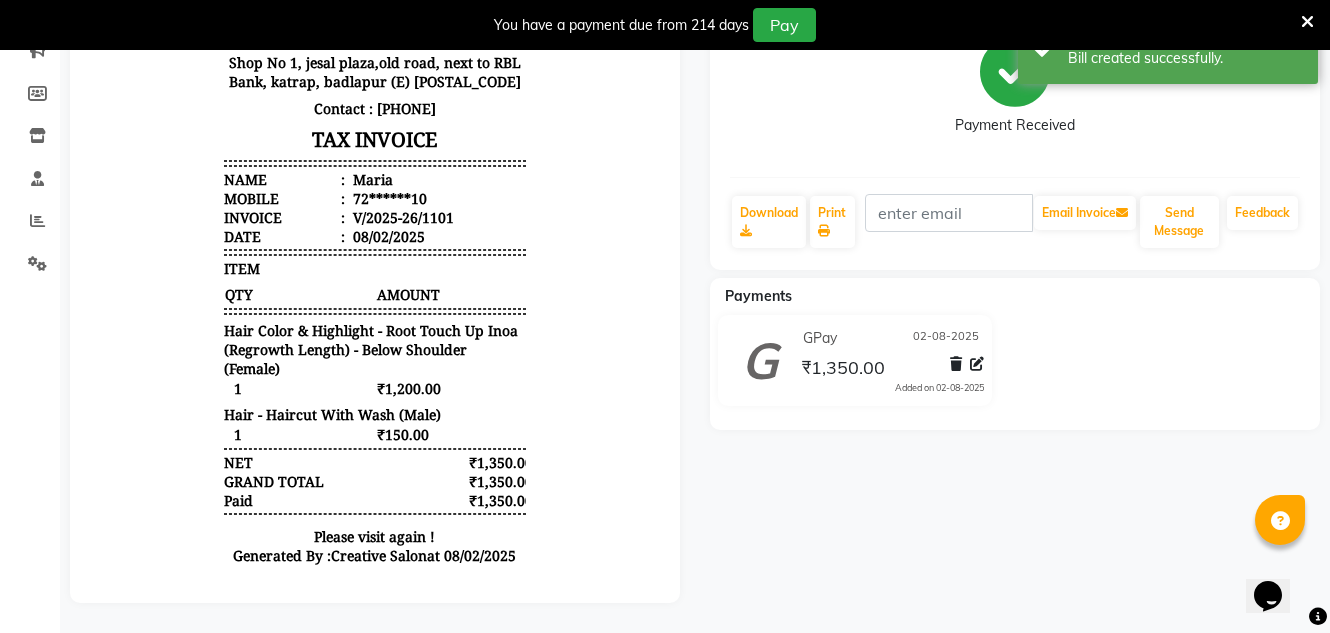 scroll, scrollTop: 0, scrollLeft: 0, axis: both 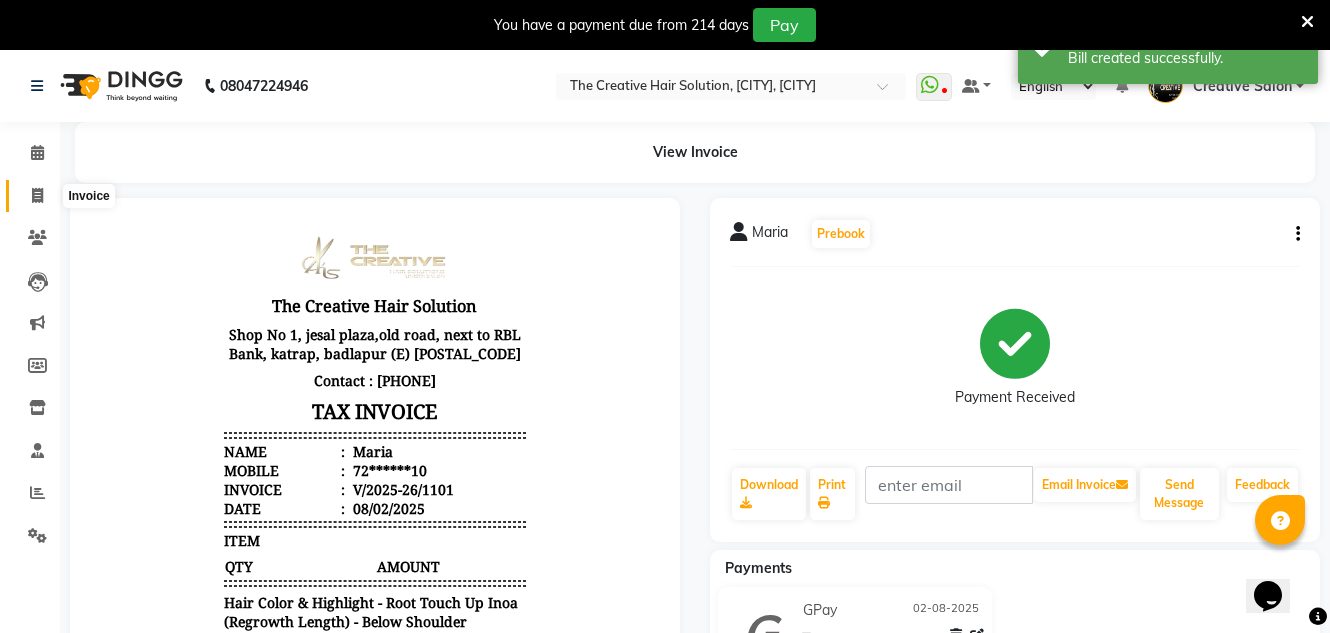 click 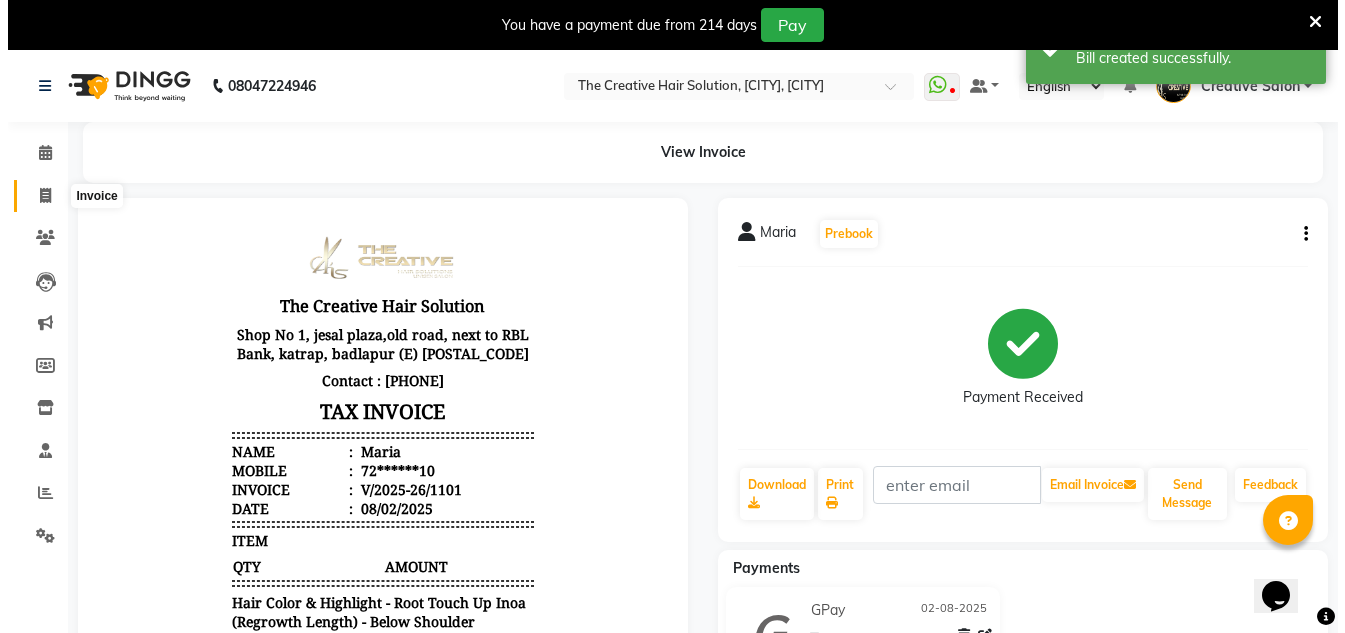 scroll, scrollTop: 50, scrollLeft: 0, axis: vertical 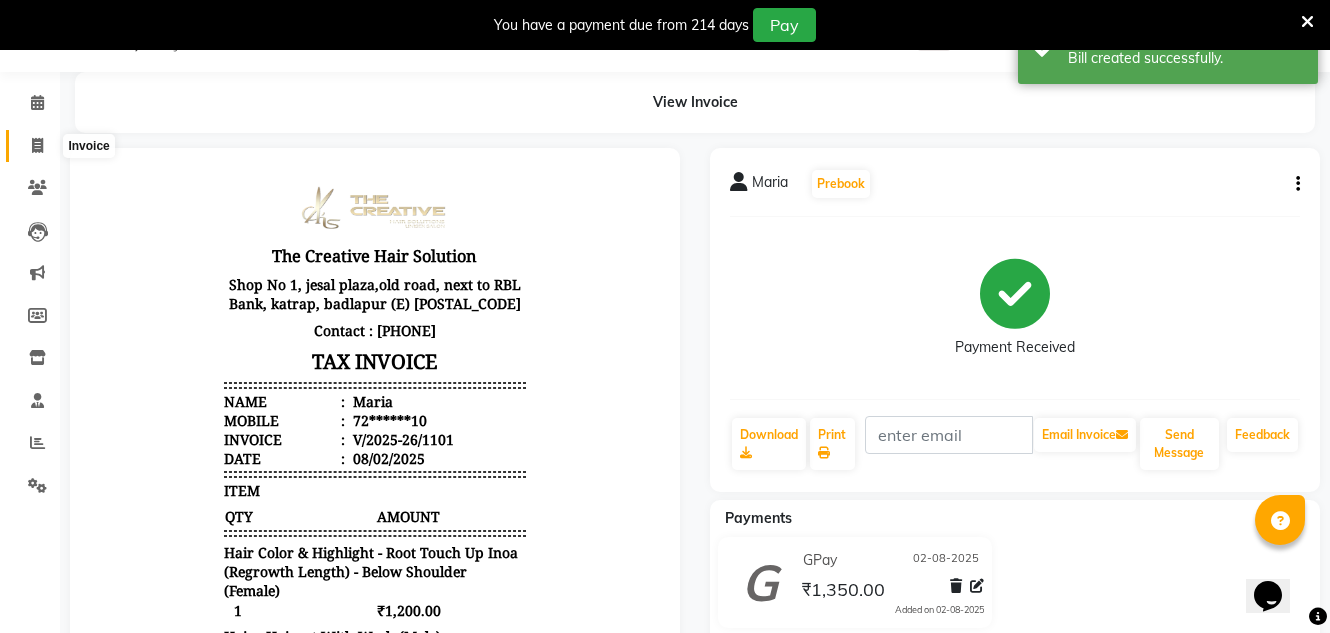select on "527" 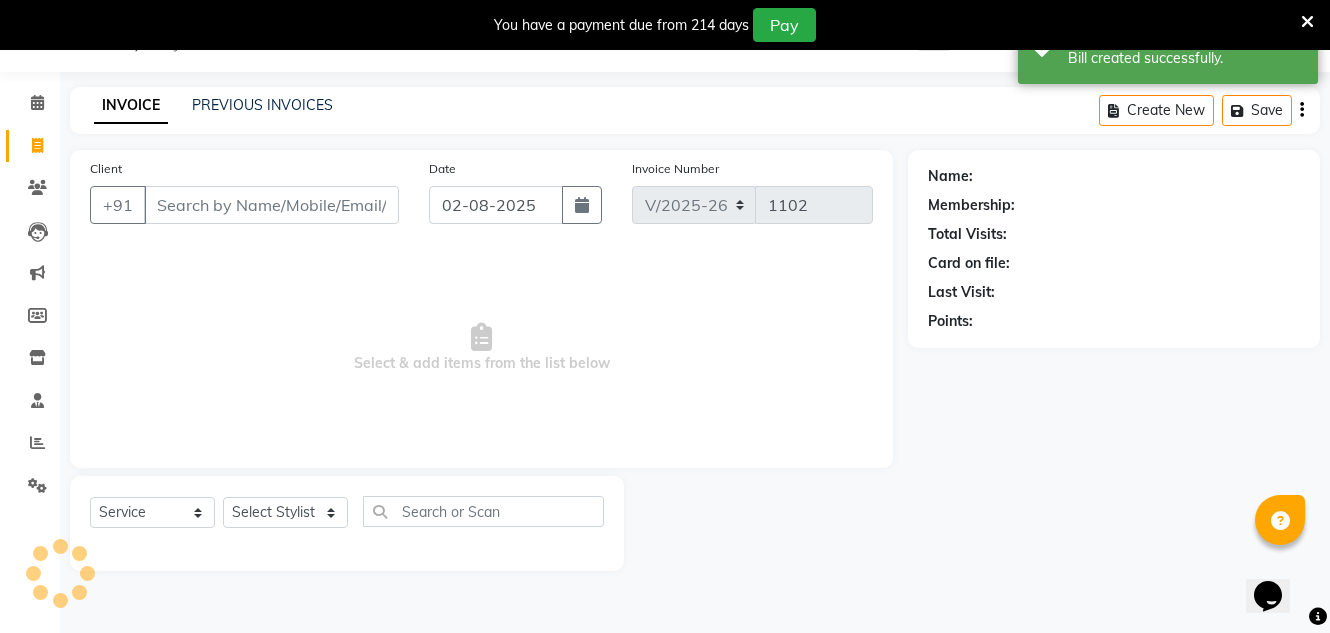 click on "Client" at bounding box center [271, 205] 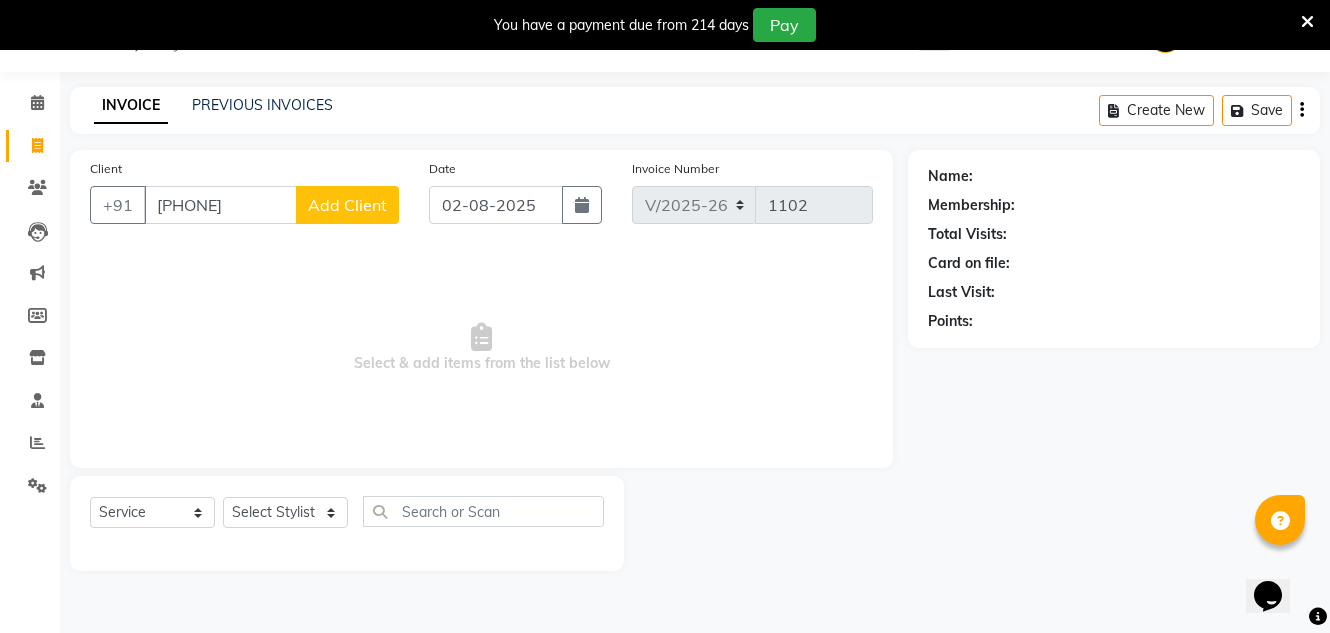 type on "9594193782" 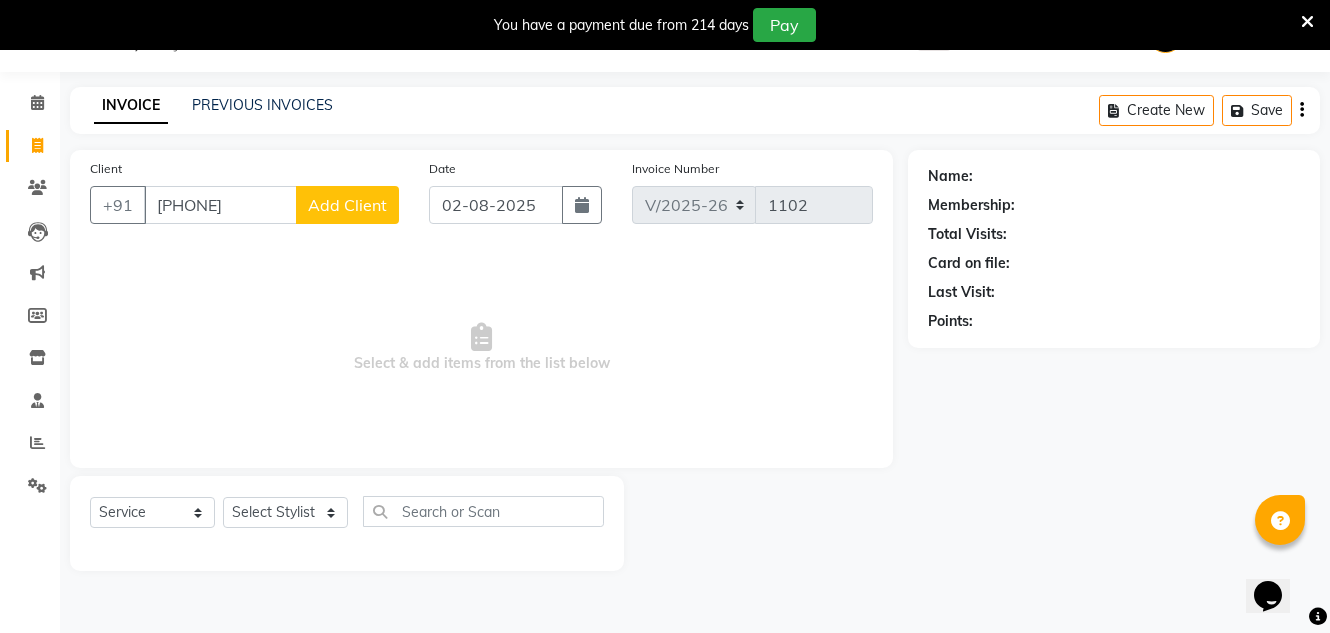 click on "Add Client" 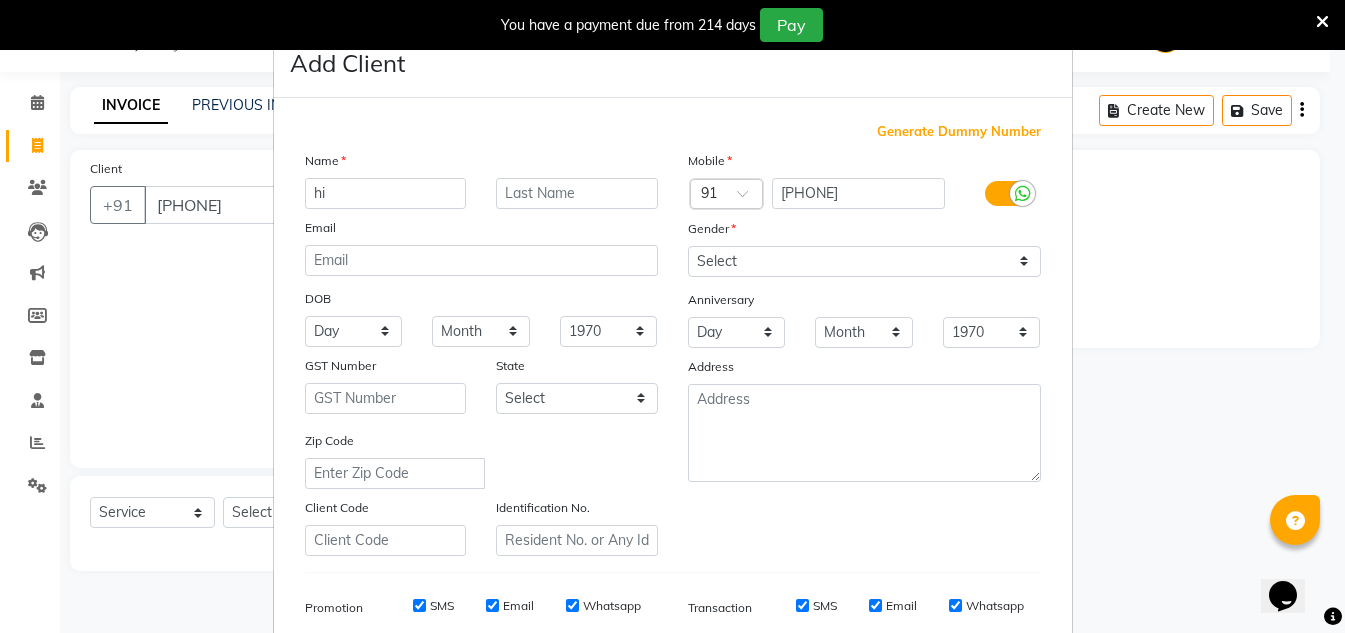 type on "h" 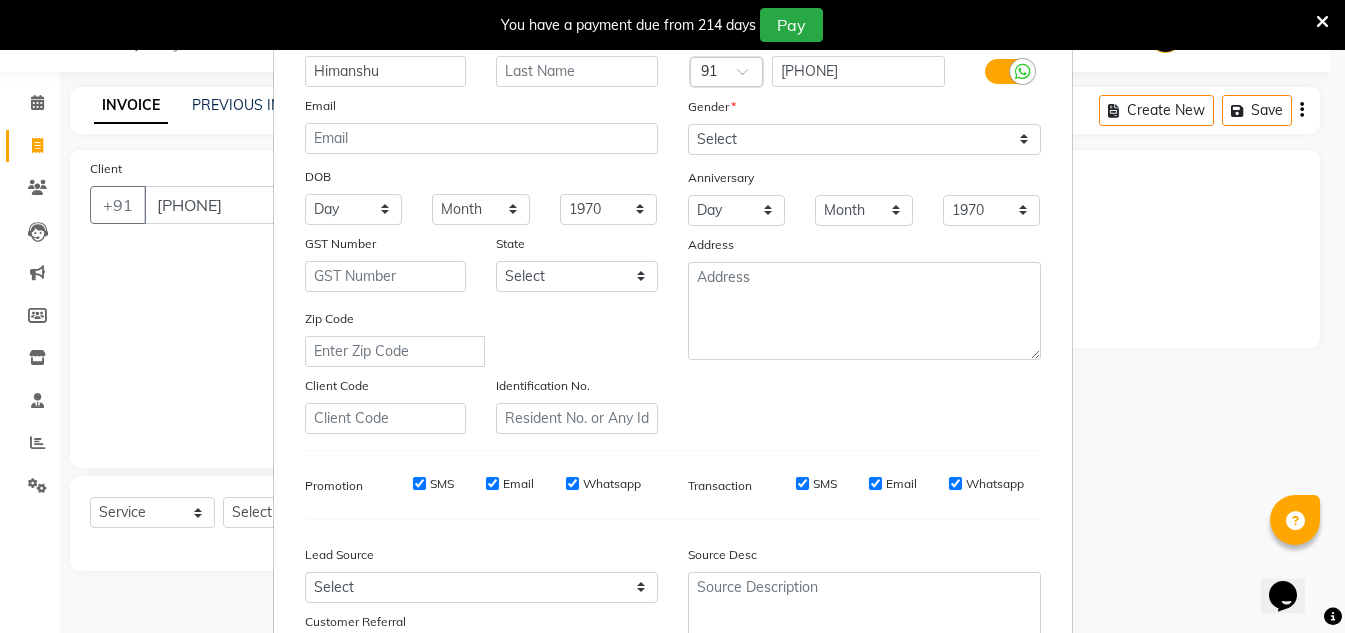 scroll, scrollTop: 0, scrollLeft: 0, axis: both 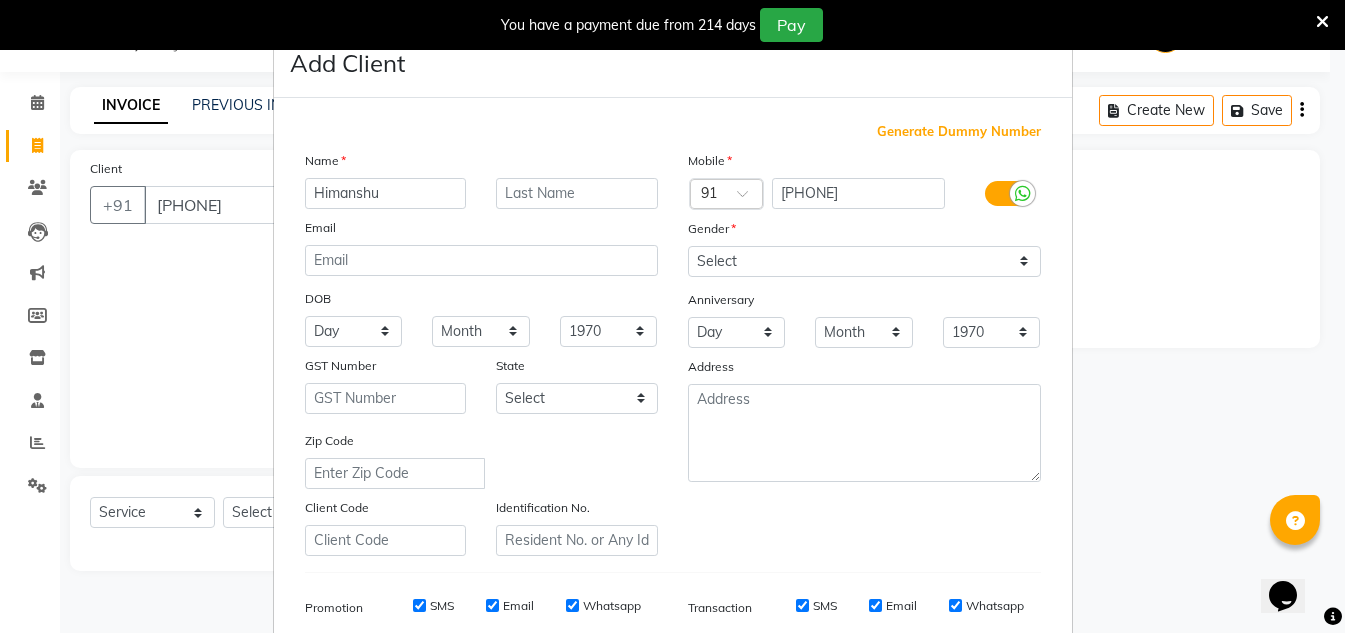 type on "Himanshu" 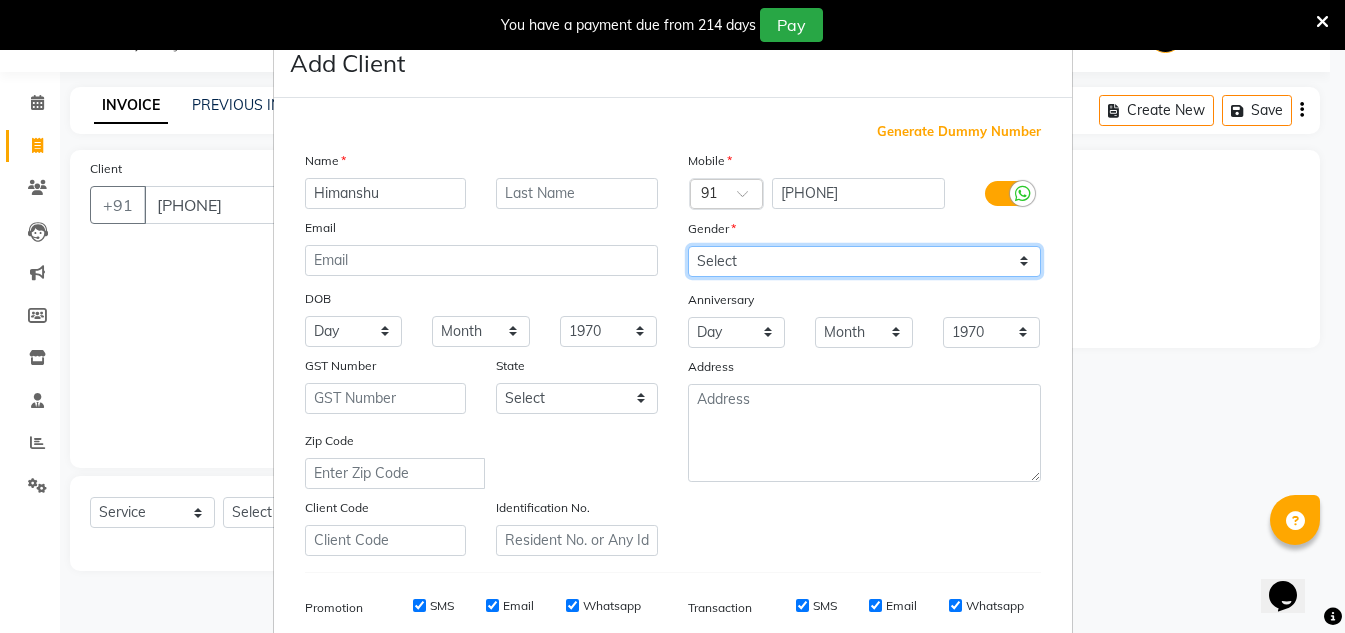 click on "Select Male Female Other Prefer Not To Say" at bounding box center (864, 261) 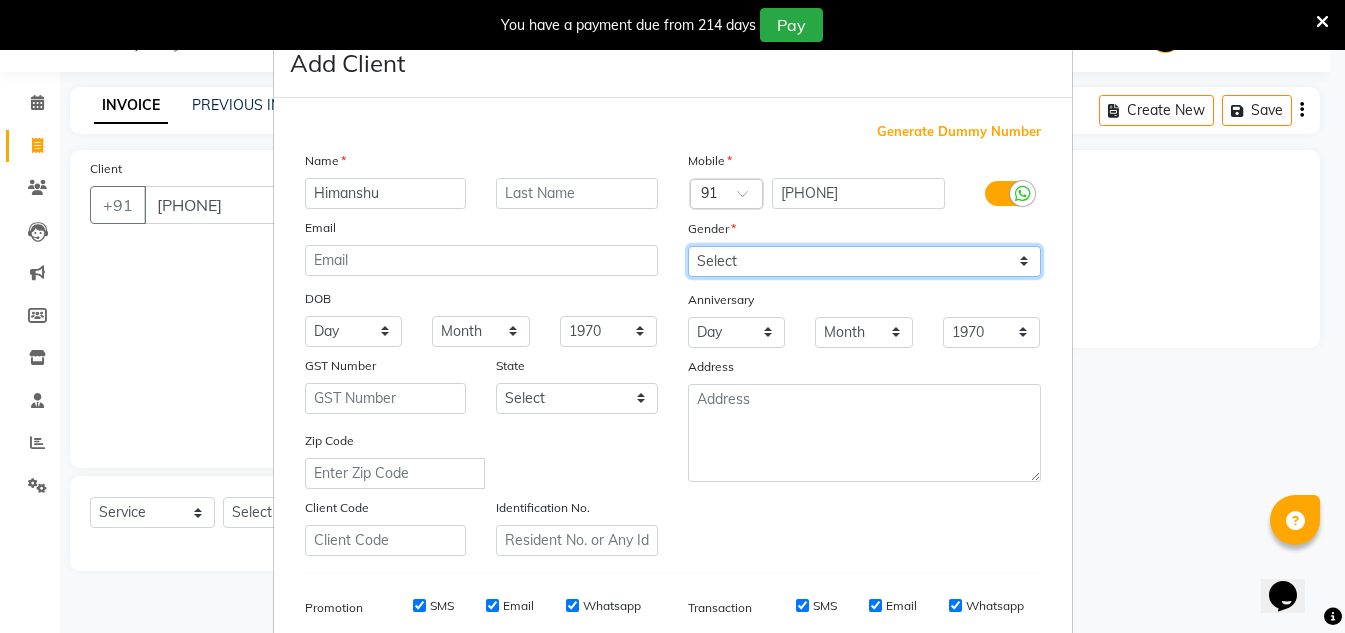 select on "male" 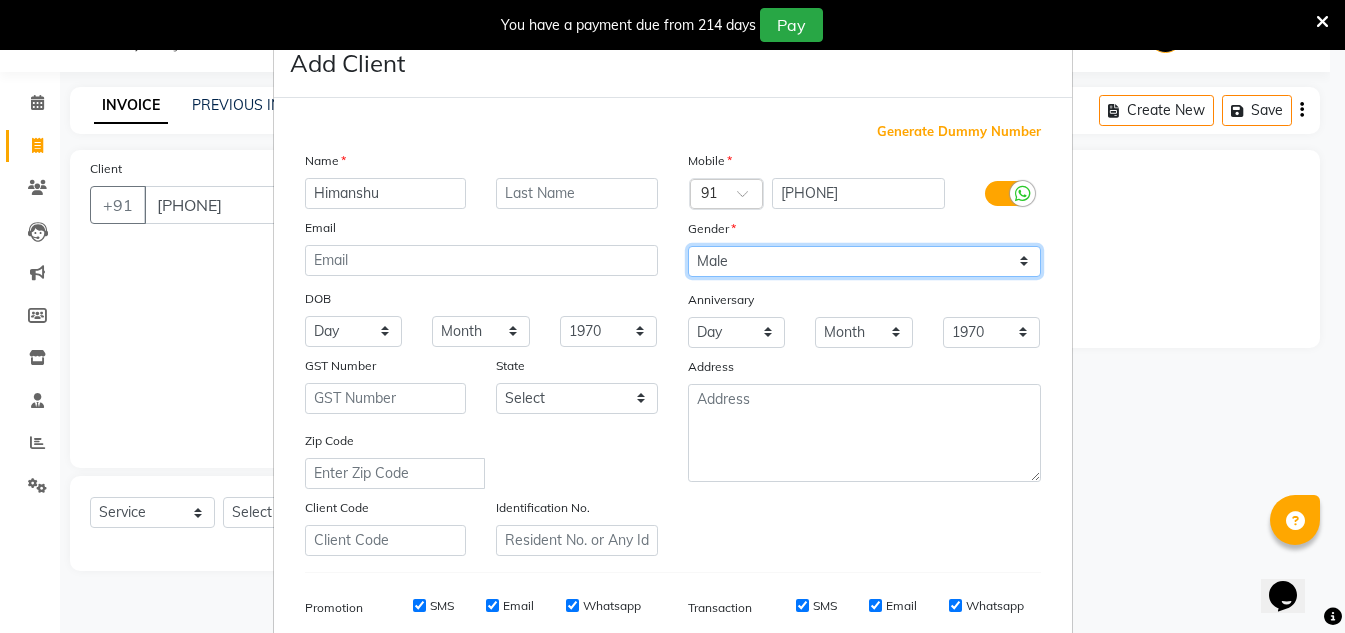 click on "Select Male Female Other Prefer Not To Say" at bounding box center [864, 261] 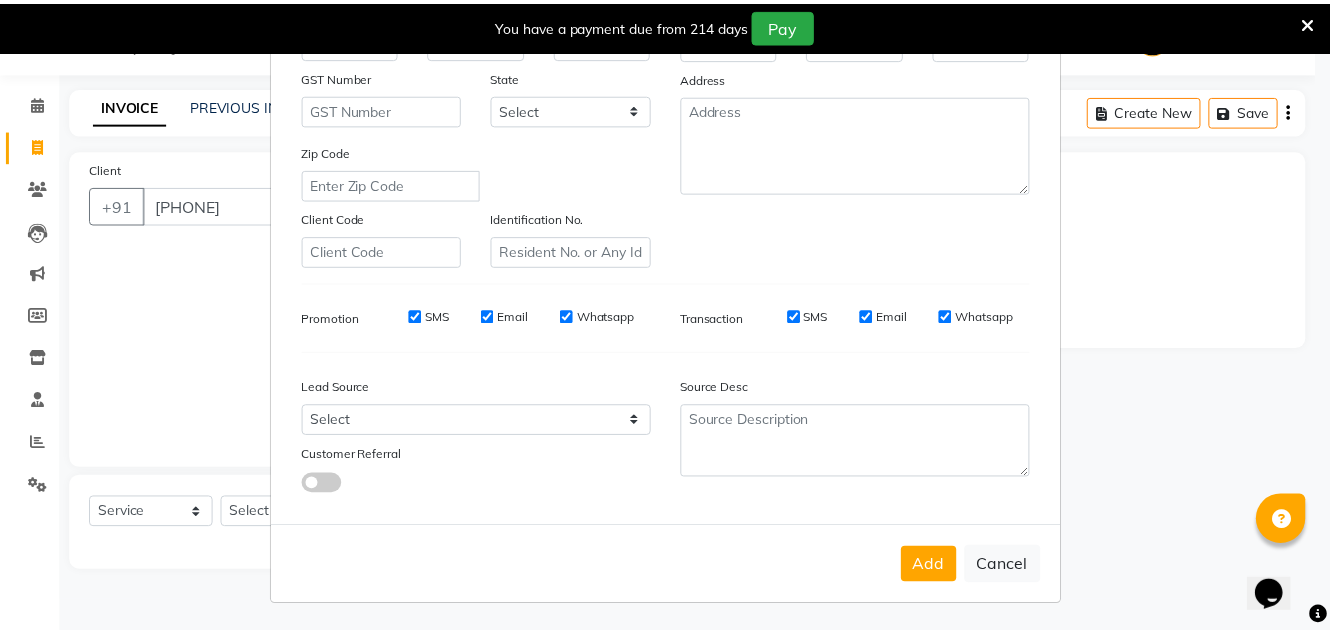 scroll, scrollTop: 290, scrollLeft: 0, axis: vertical 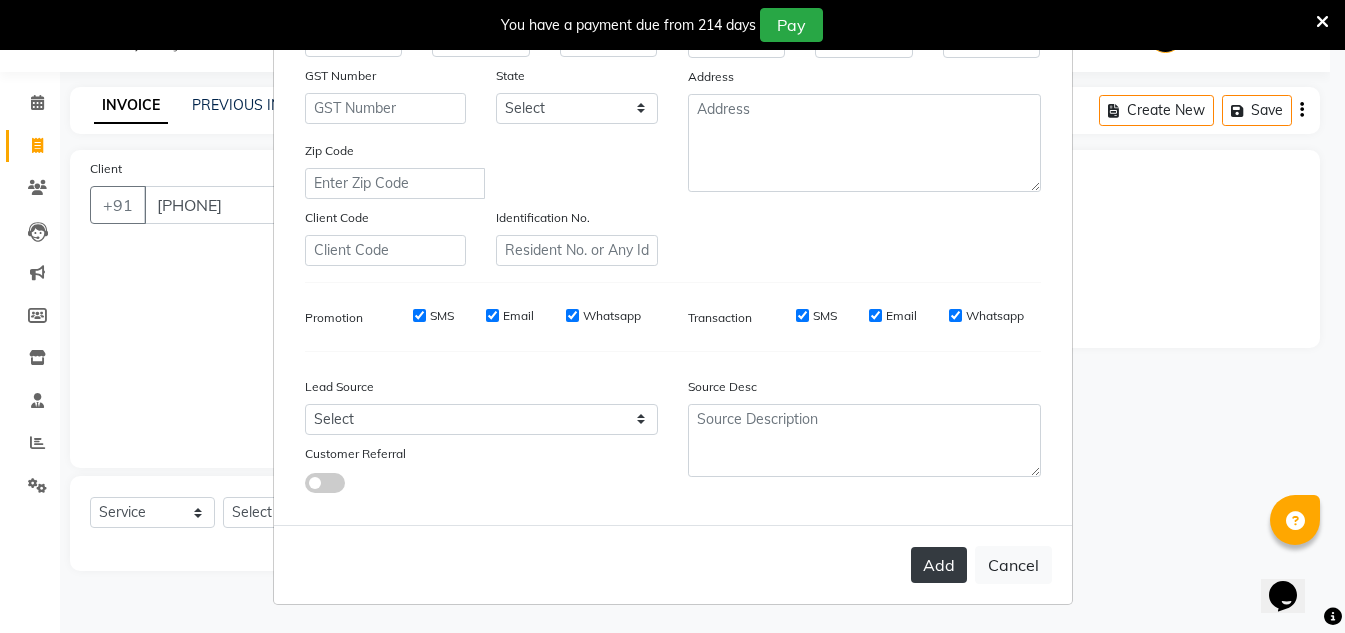 click on "Add" at bounding box center (939, 565) 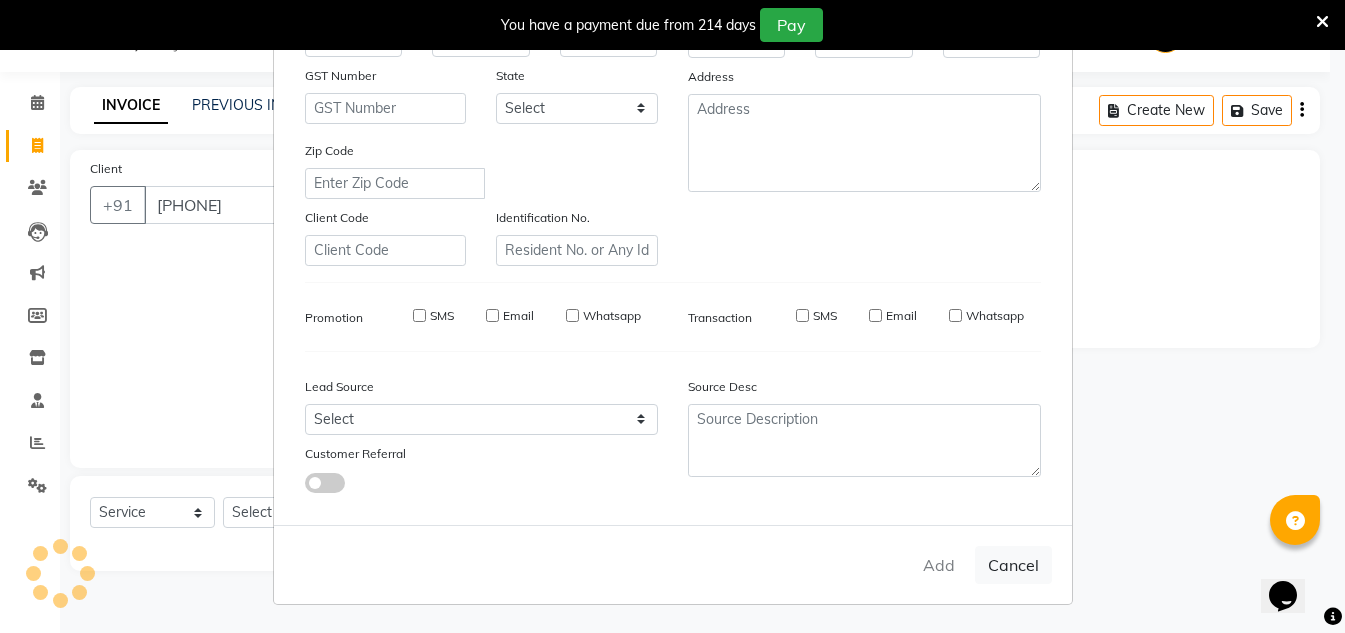 type on "95******82" 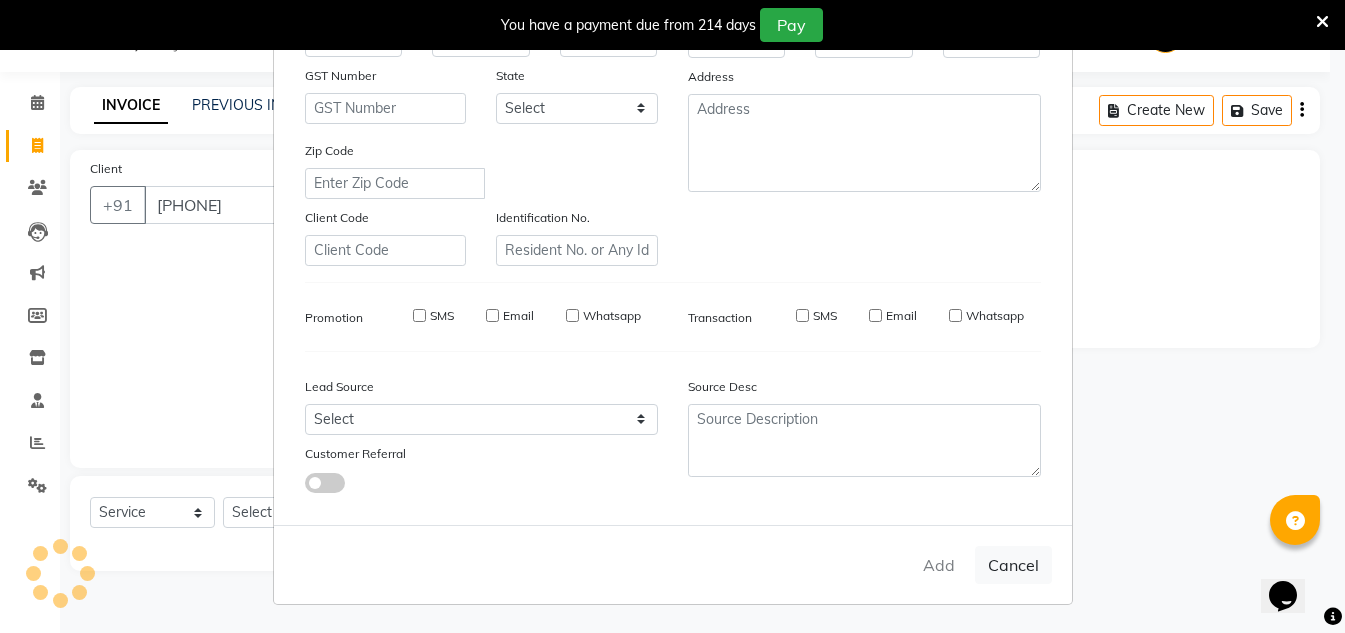 select 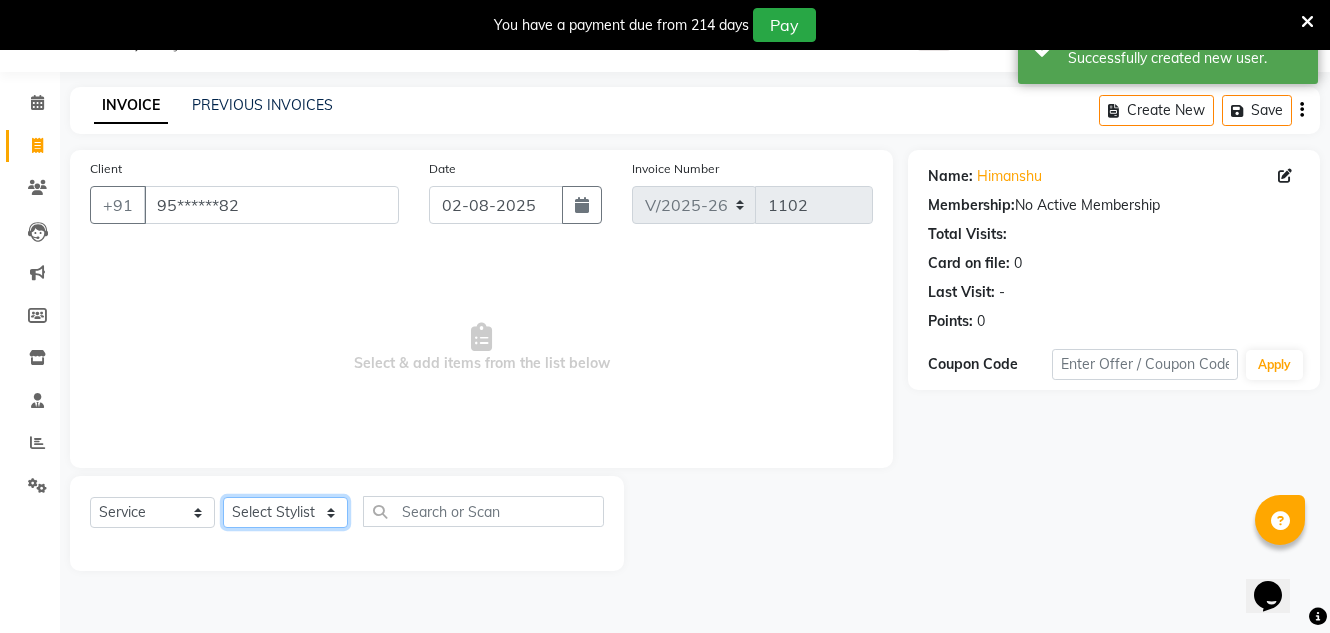 click on "Select Stylist Creative Salon Hashan Kam wali Nisha Payal salman the creative" 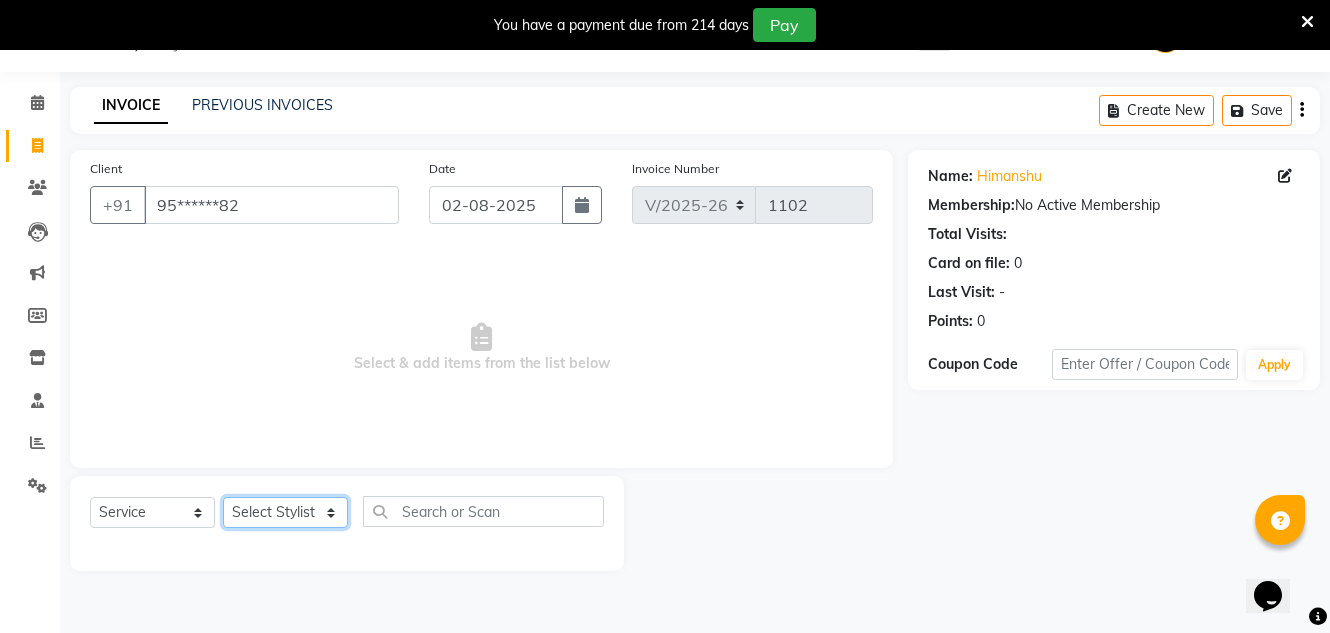 click on "Select Stylist Creative Salon Hashan Kam wali Nisha Payal salman the creative" 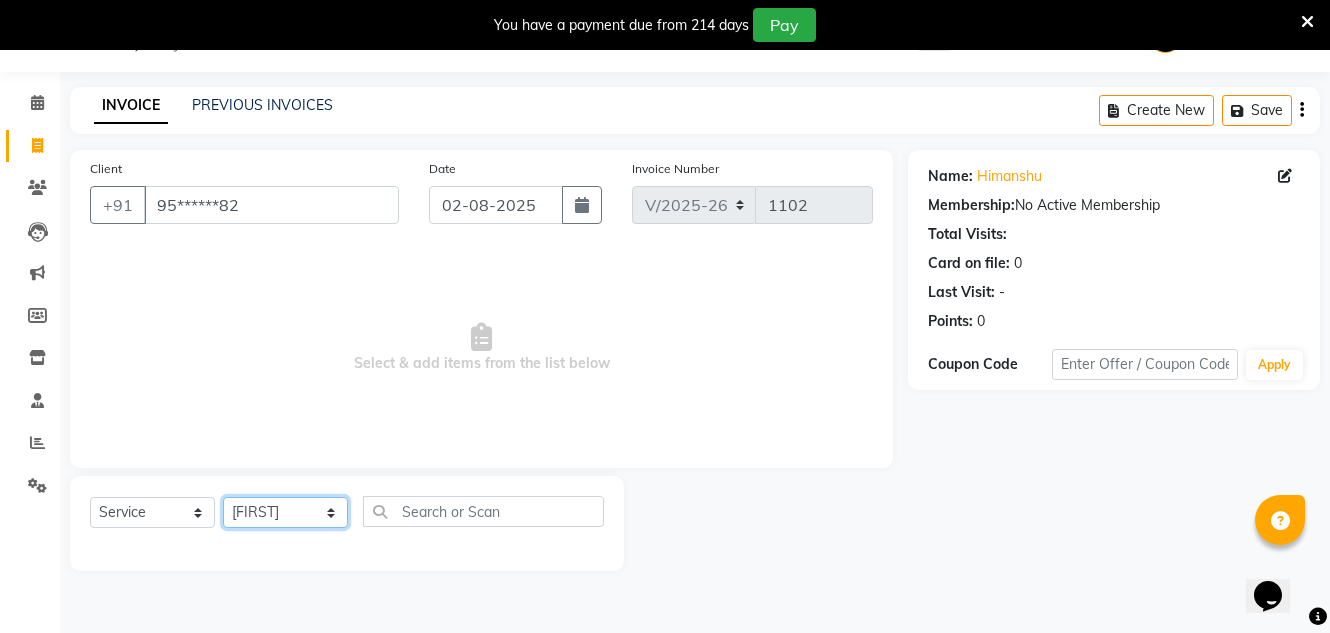click on "Select Stylist Creative Salon Hashan Kam wali Nisha Payal salman the creative" 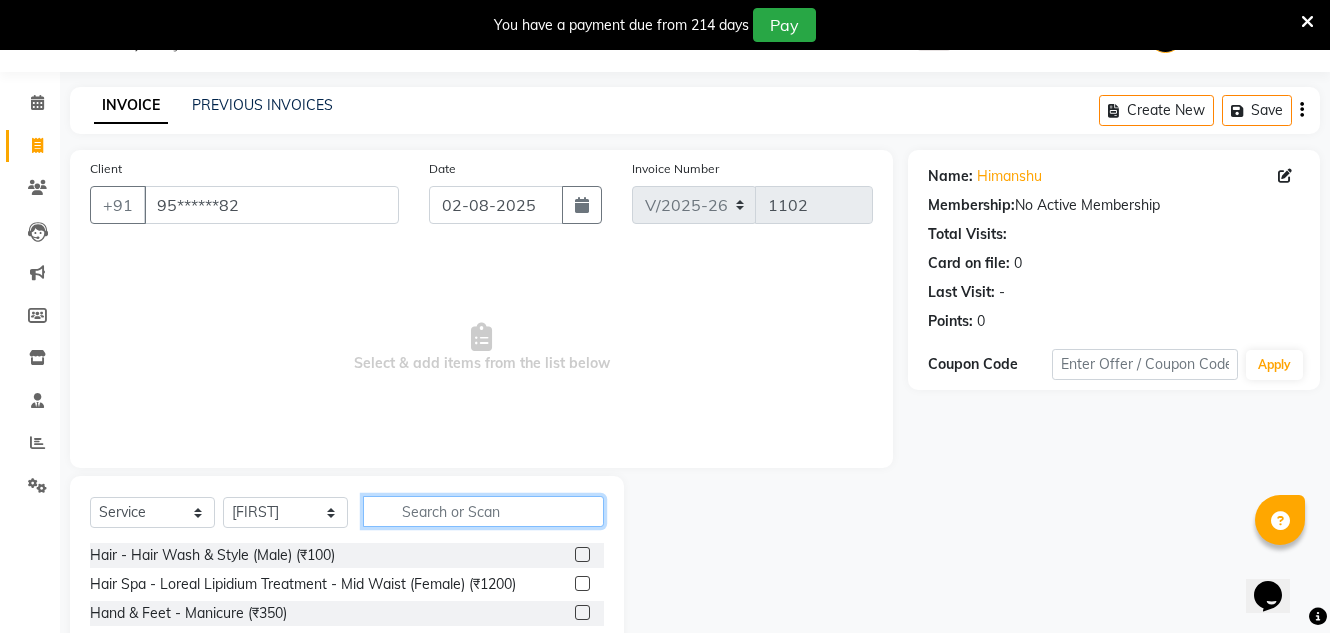 click 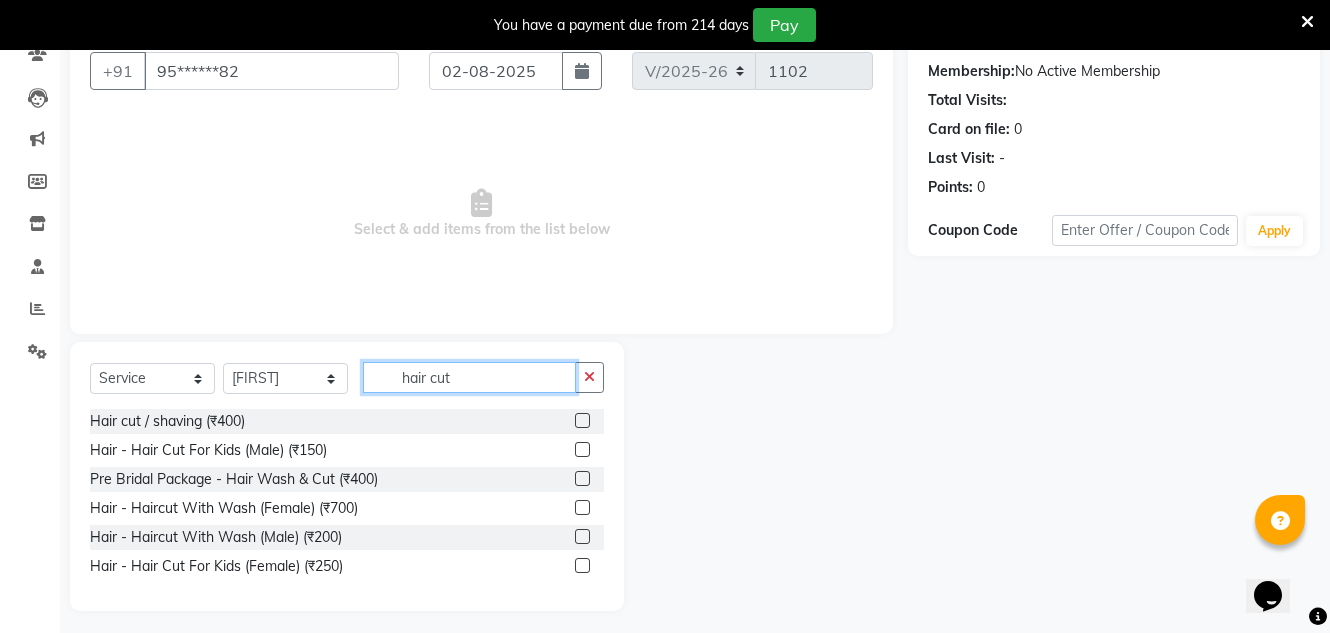 scroll, scrollTop: 192, scrollLeft: 0, axis: vertical 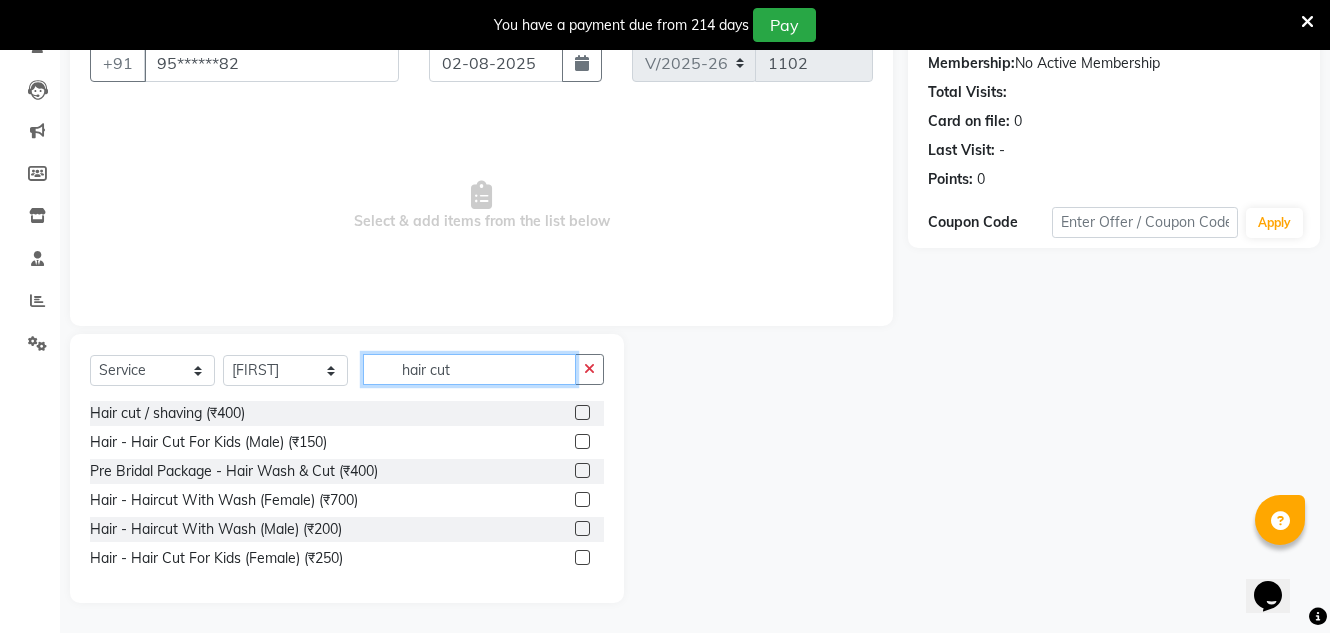 type on "hair cut" 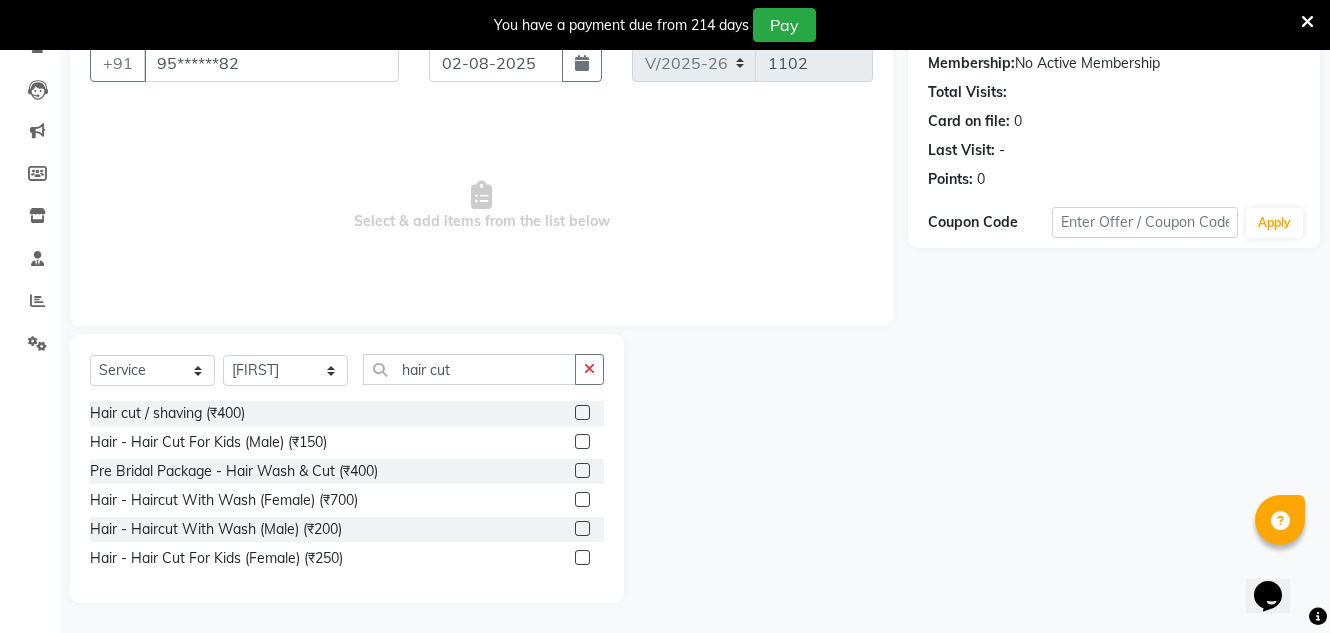 click 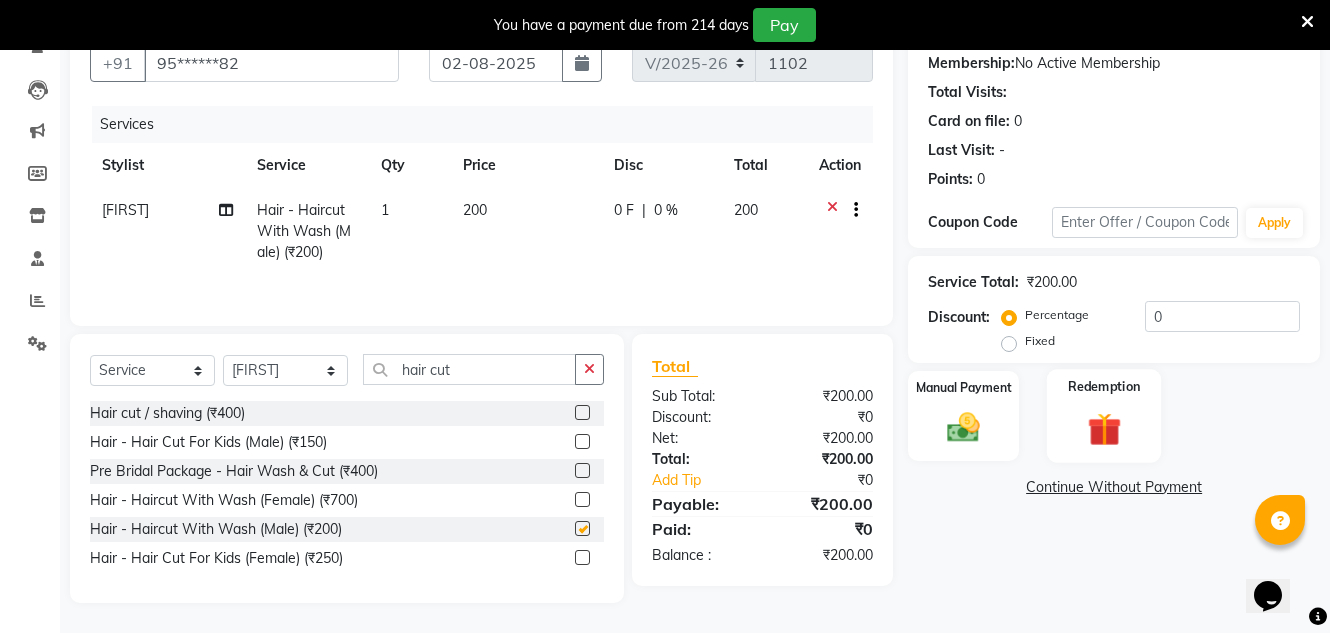 checkbox on "false" 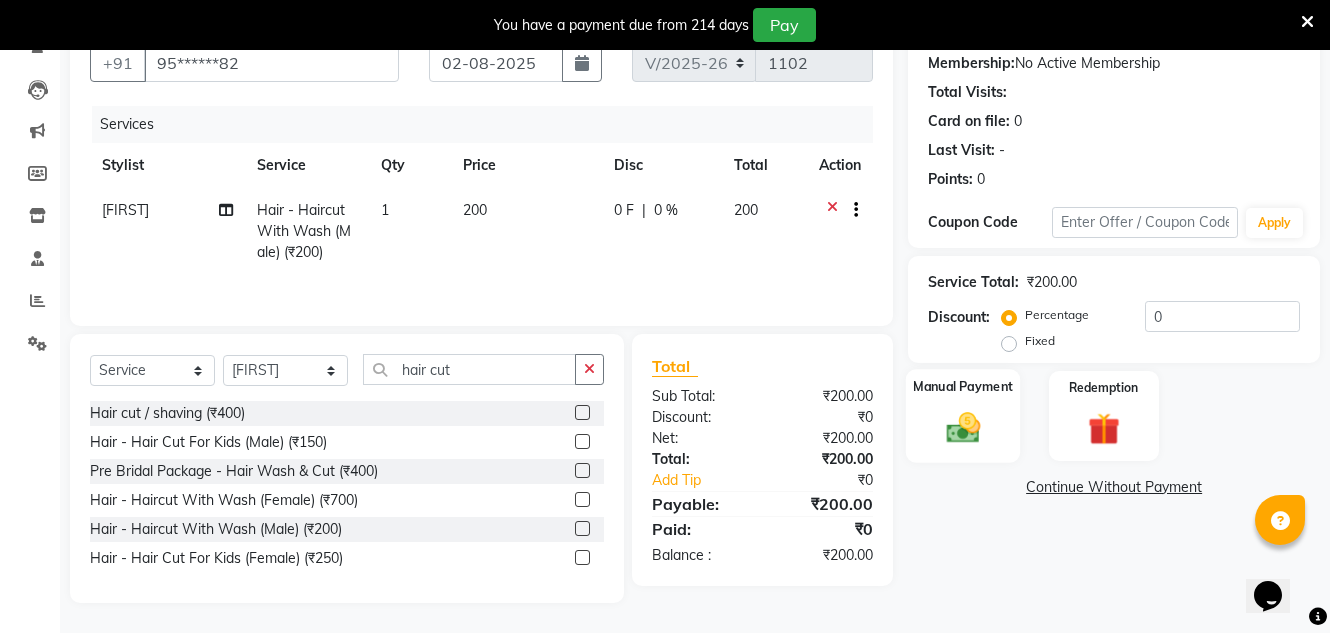 click 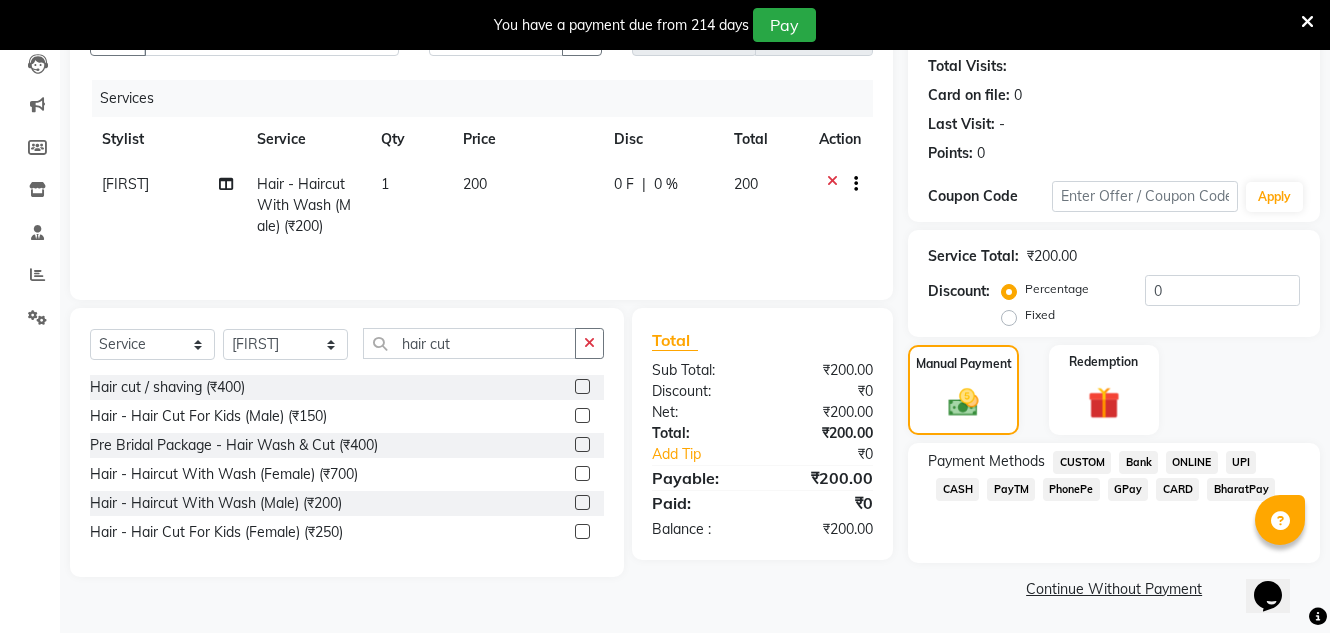 scroll, scrollTop: 219, scrollLeft: 0, axis: vertical 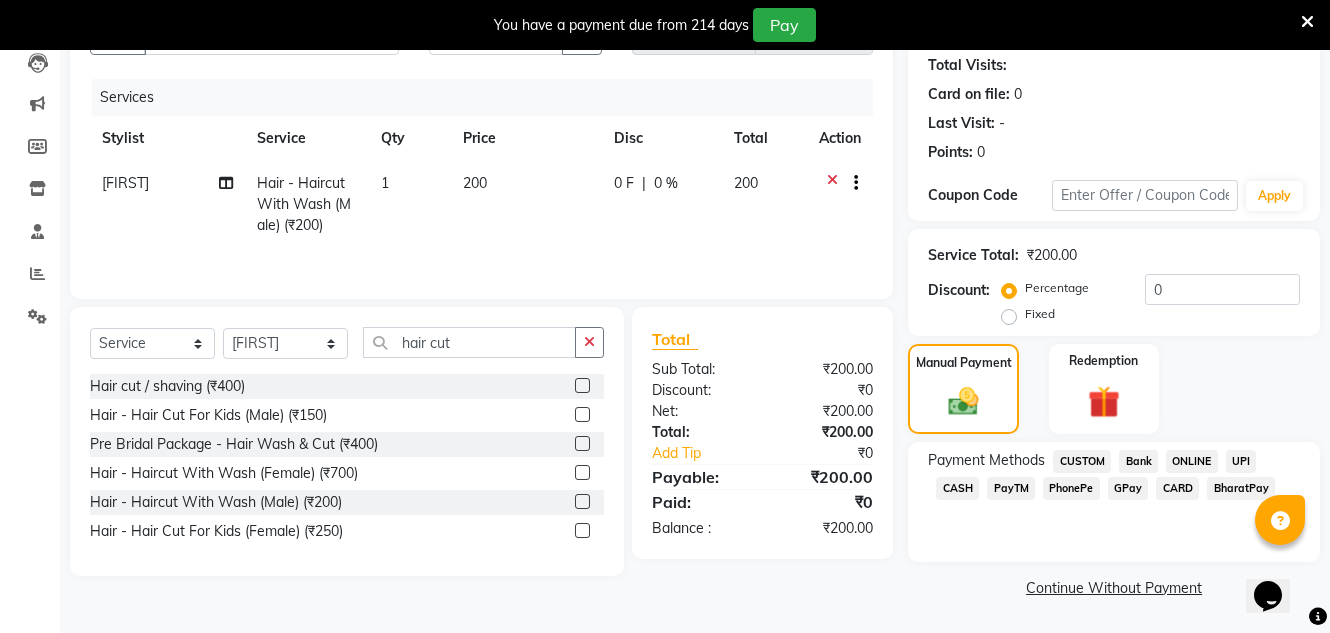 click on "GPay" 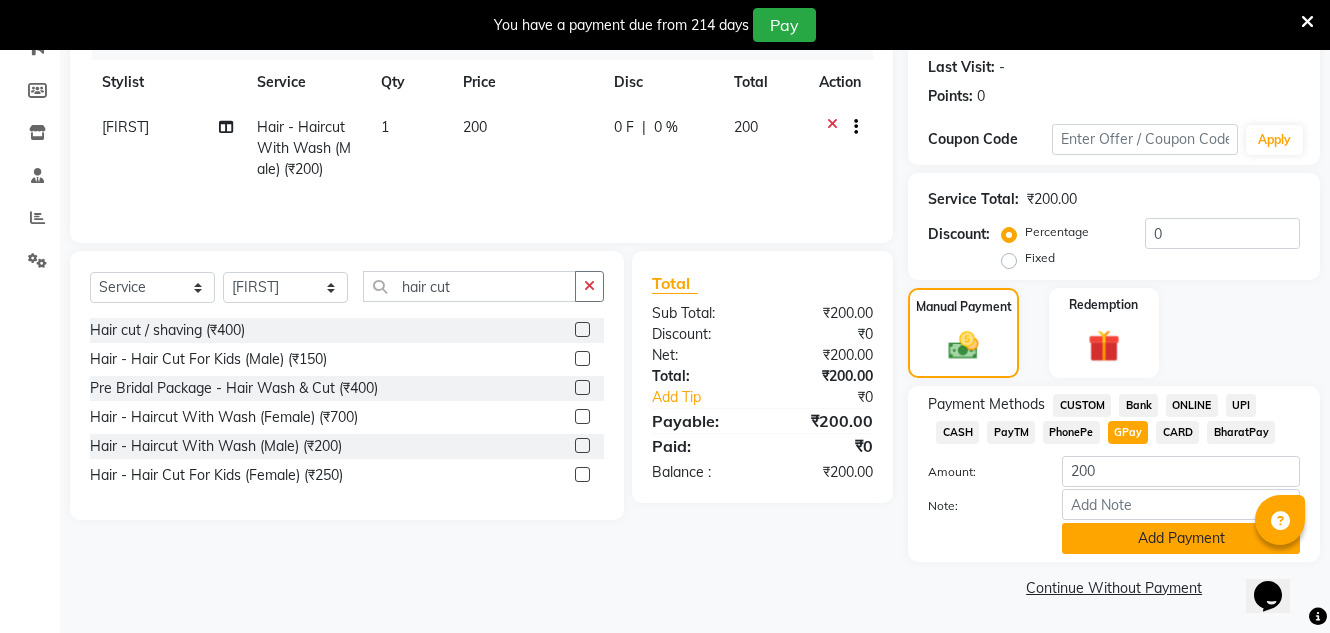 click on "Add Payment" 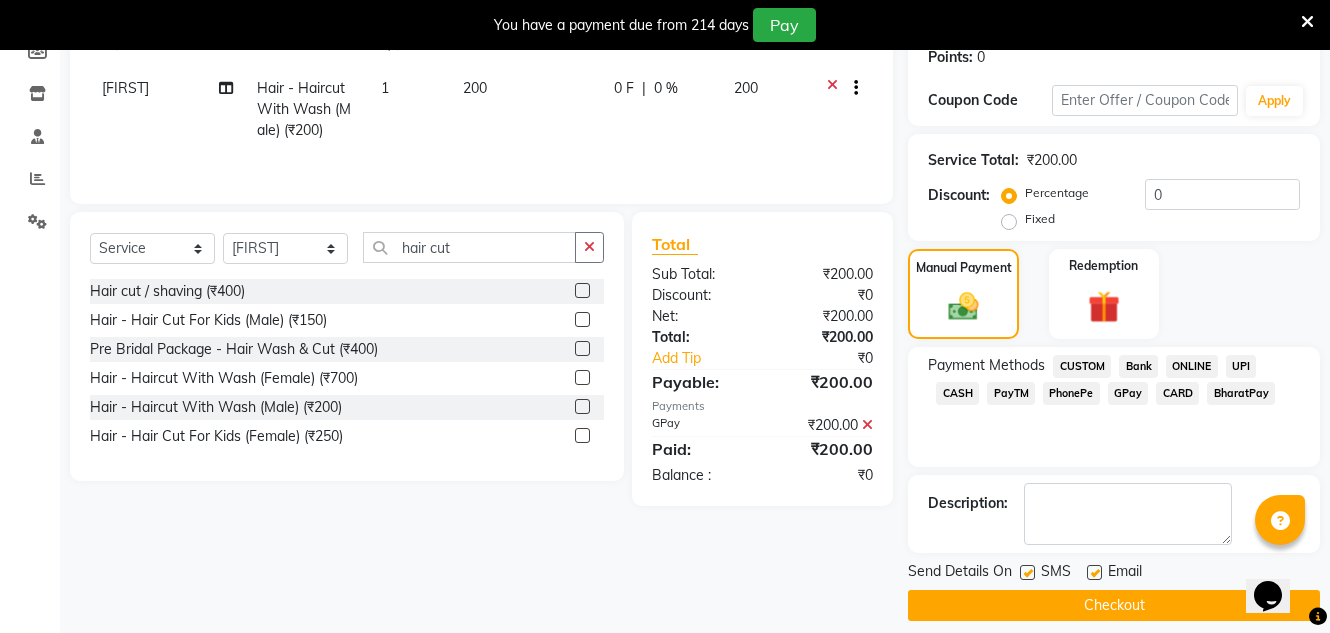 scroll, scrollTop: 332, scrollLeft: 0, axis: vertical 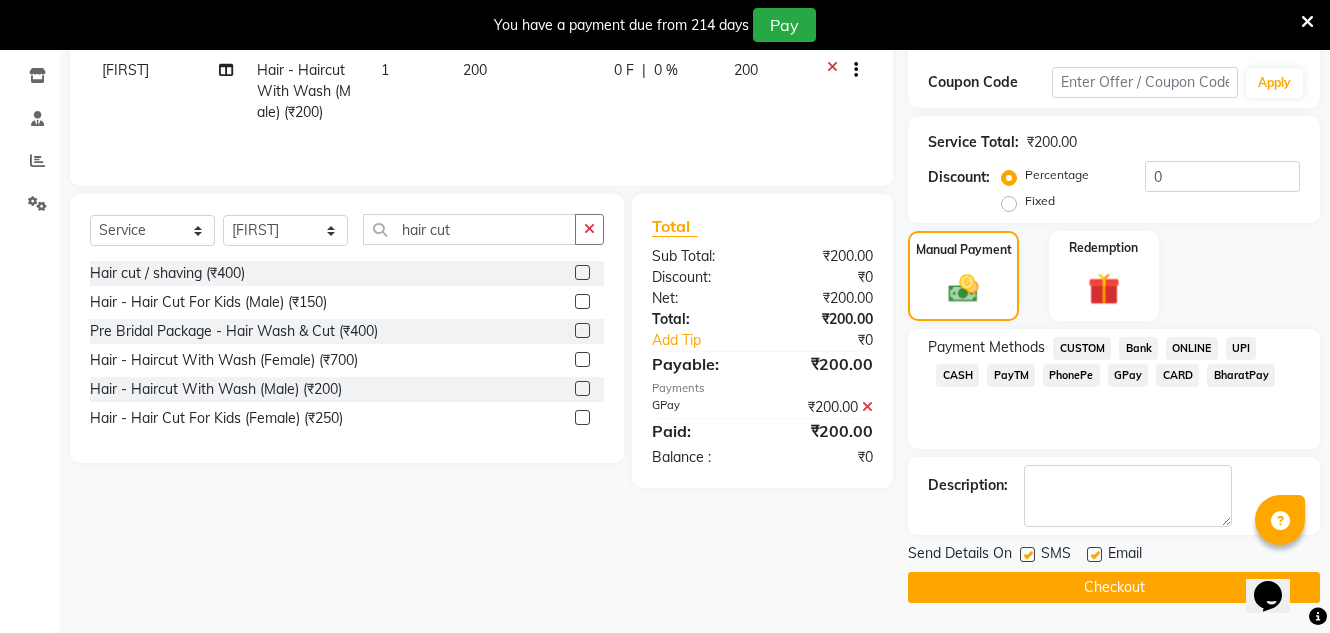 click 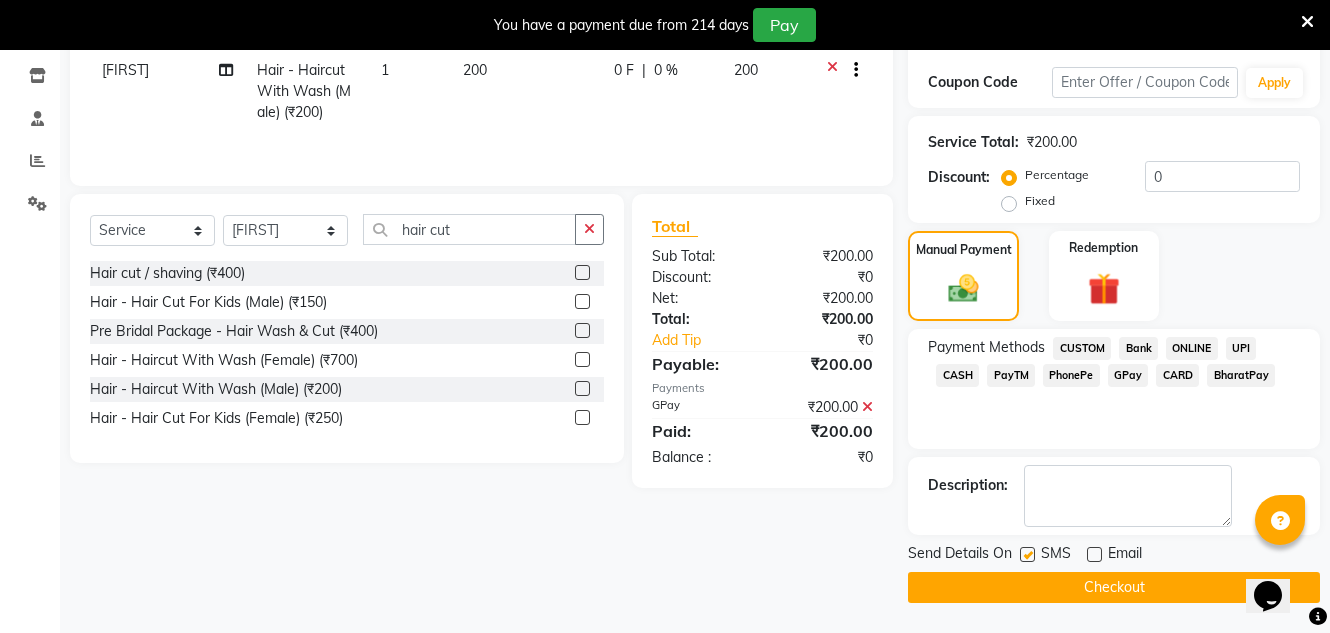click on "Checkout" 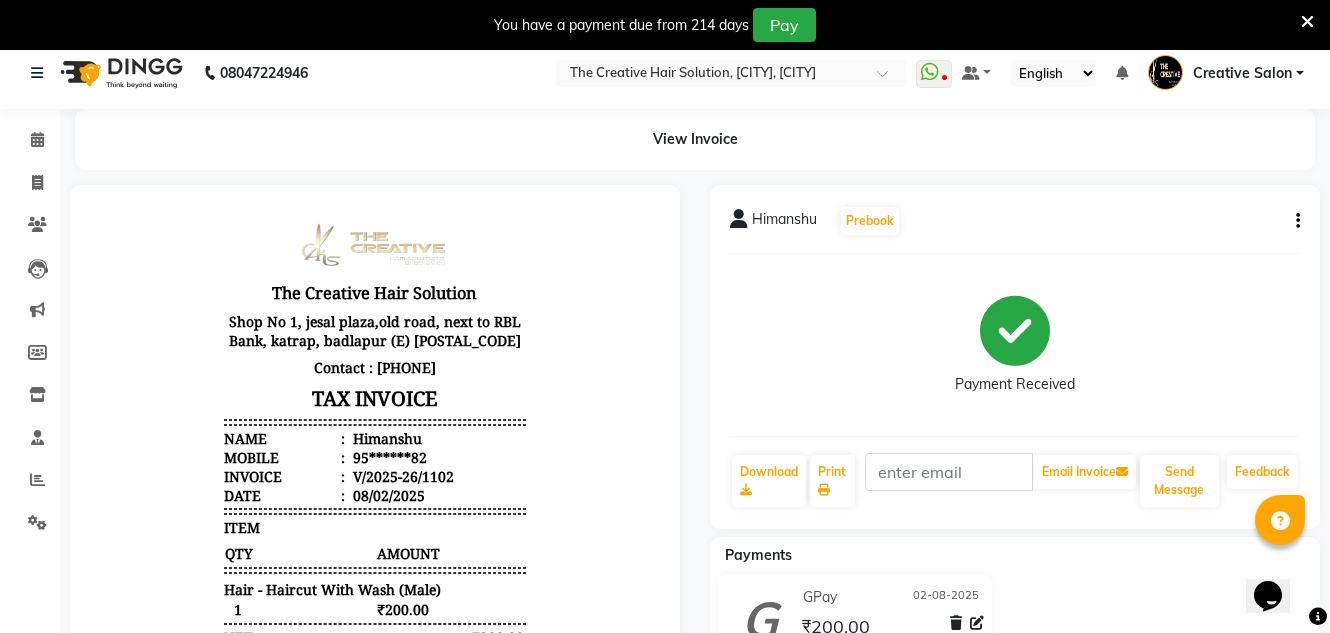 scroll, scrollTop: 0, scrollLeft: 0, axis: both 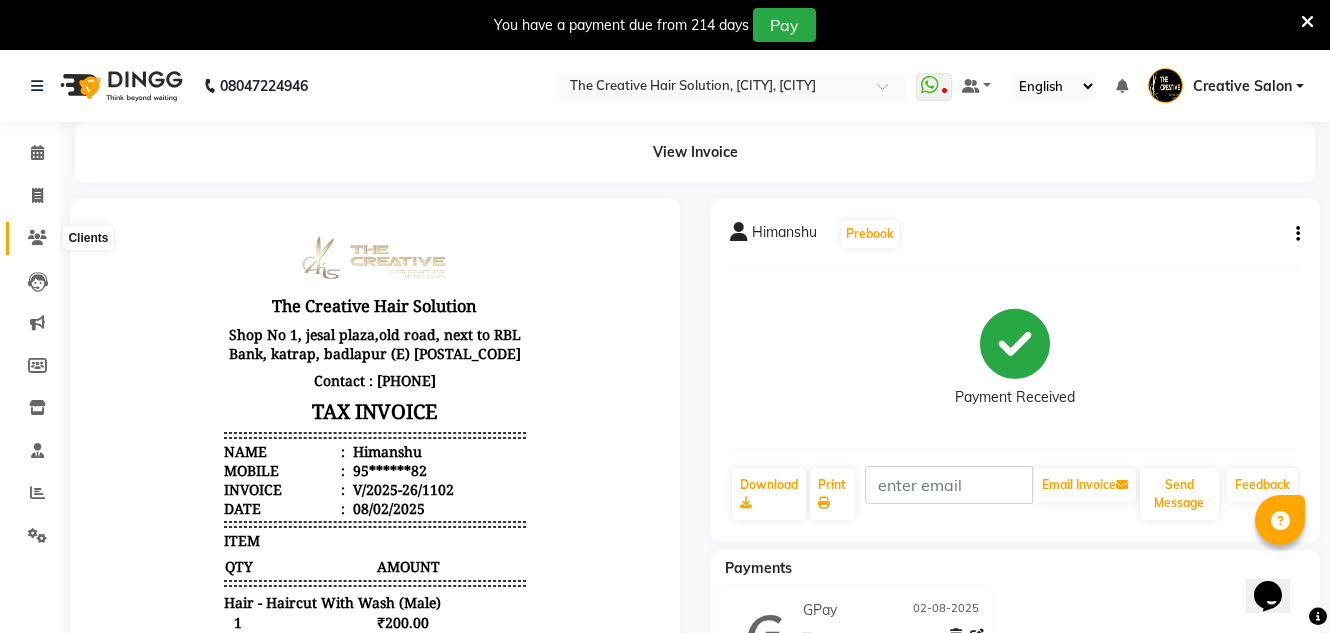 click 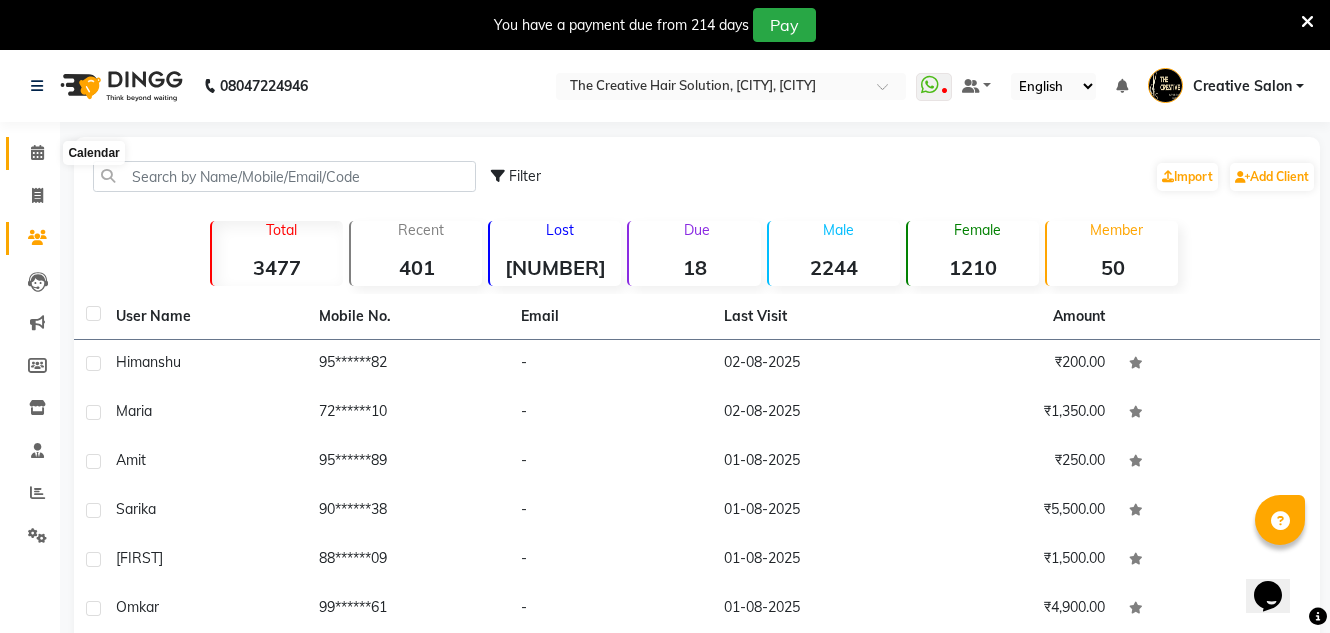click 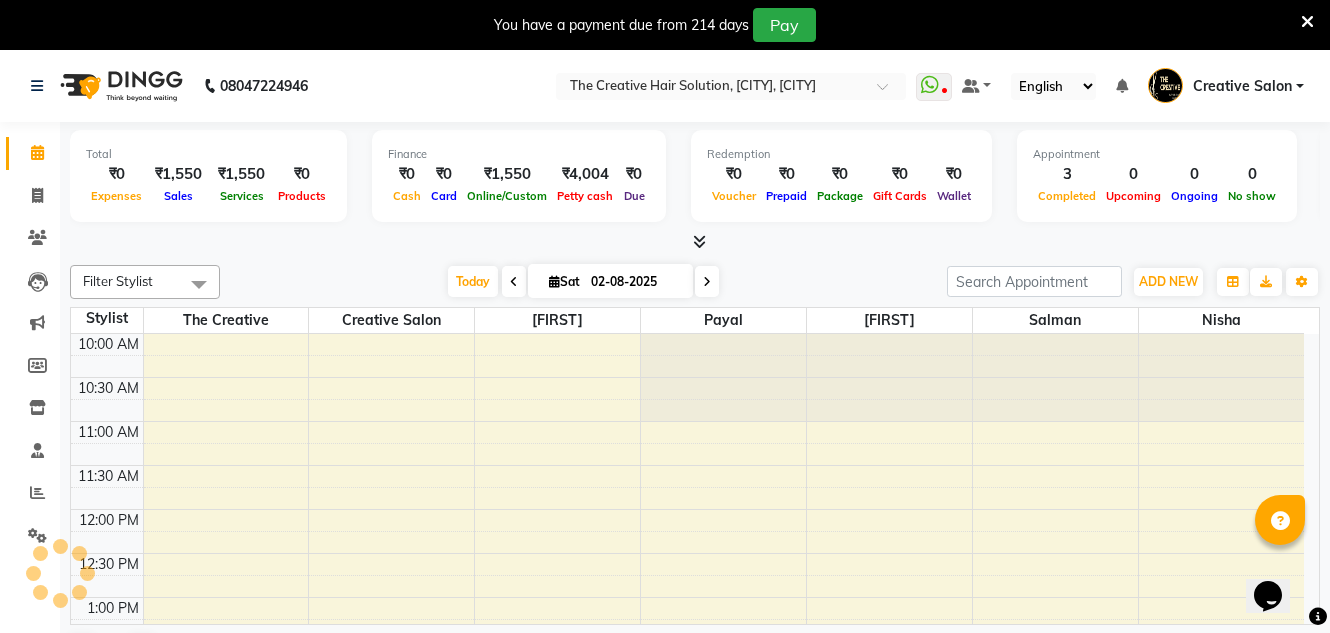 scroll, scrollTop: 0, scrollLeft: 0, axis: both 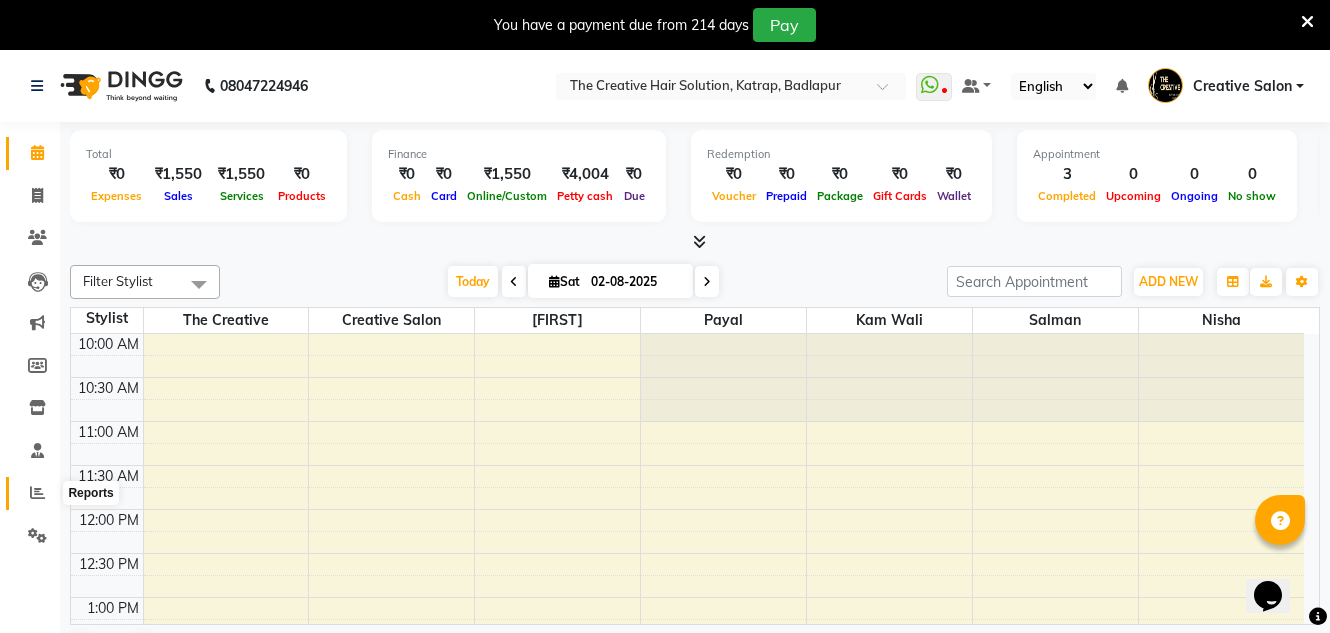 click 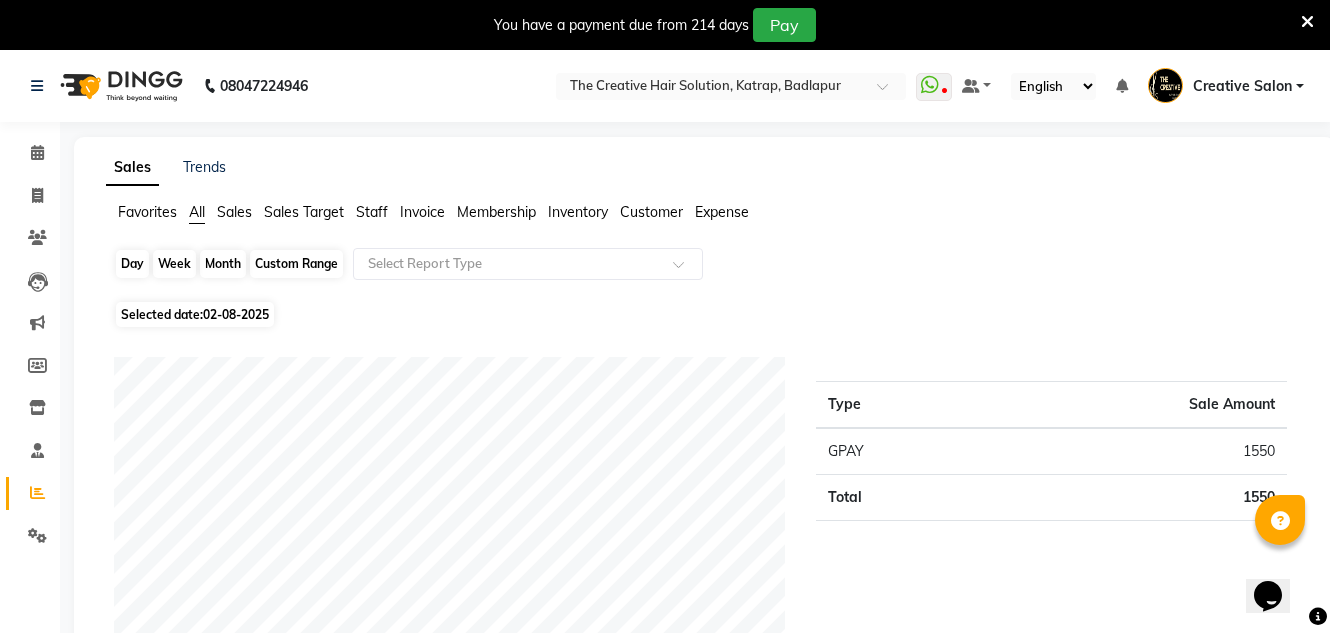 click on "Day" 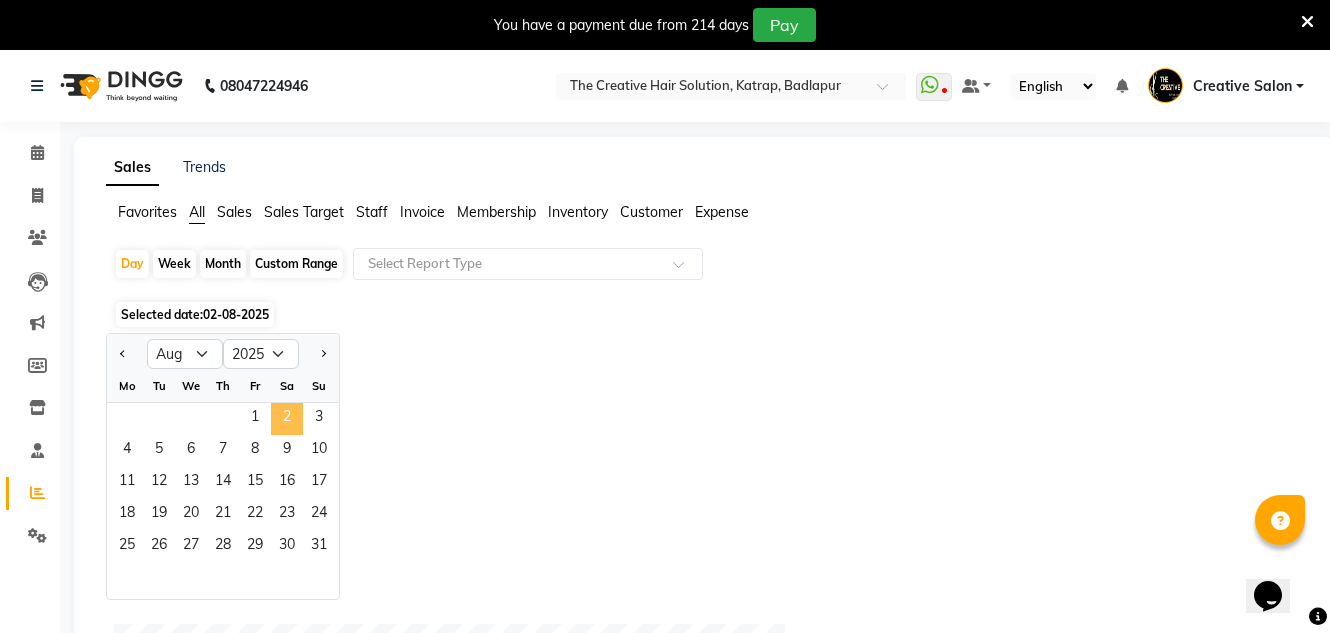 click on "2" 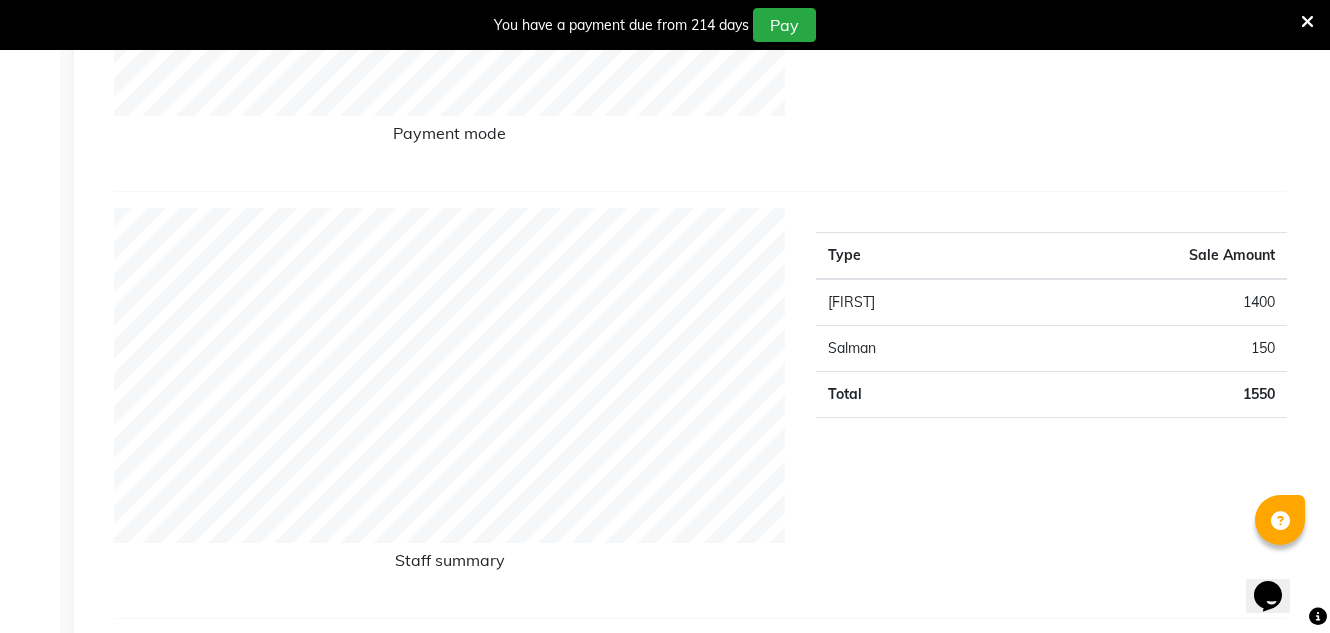 scroll, scrollTop: 600, scrollLeft: 0, axis: vertical 